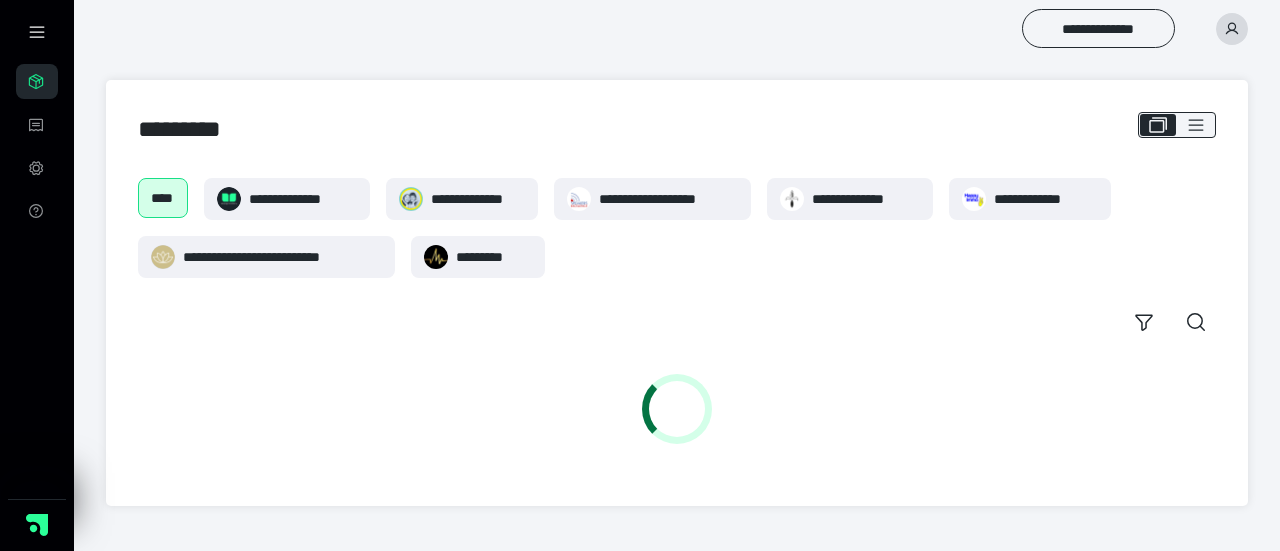 scroll, scrollTop: 0, scrollLeft: 0, axis: both 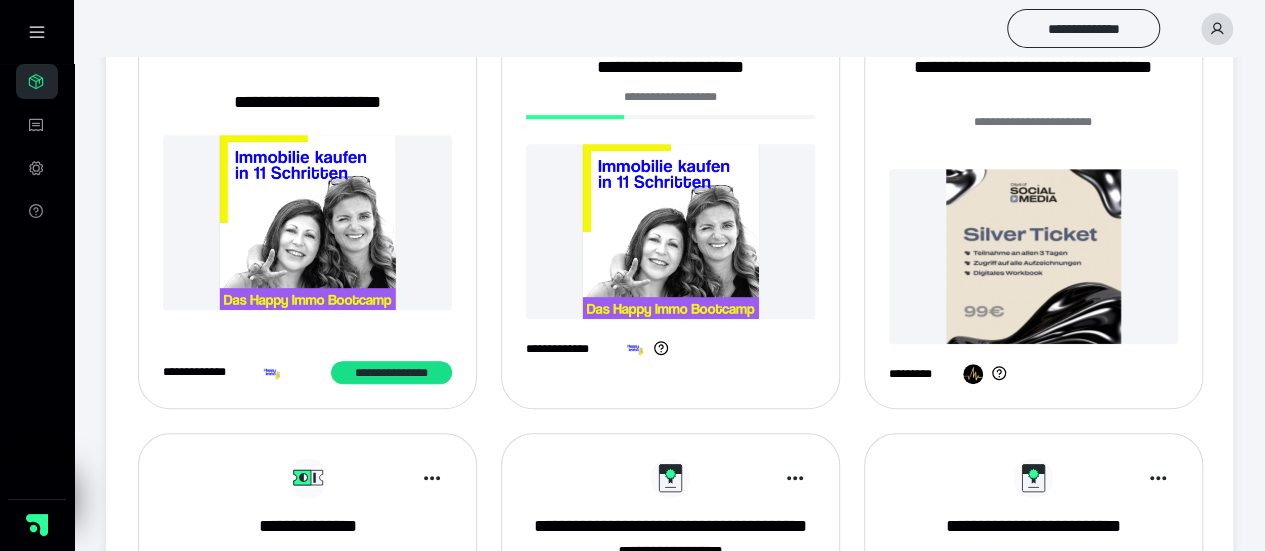 click at bounding box center [670, 231] 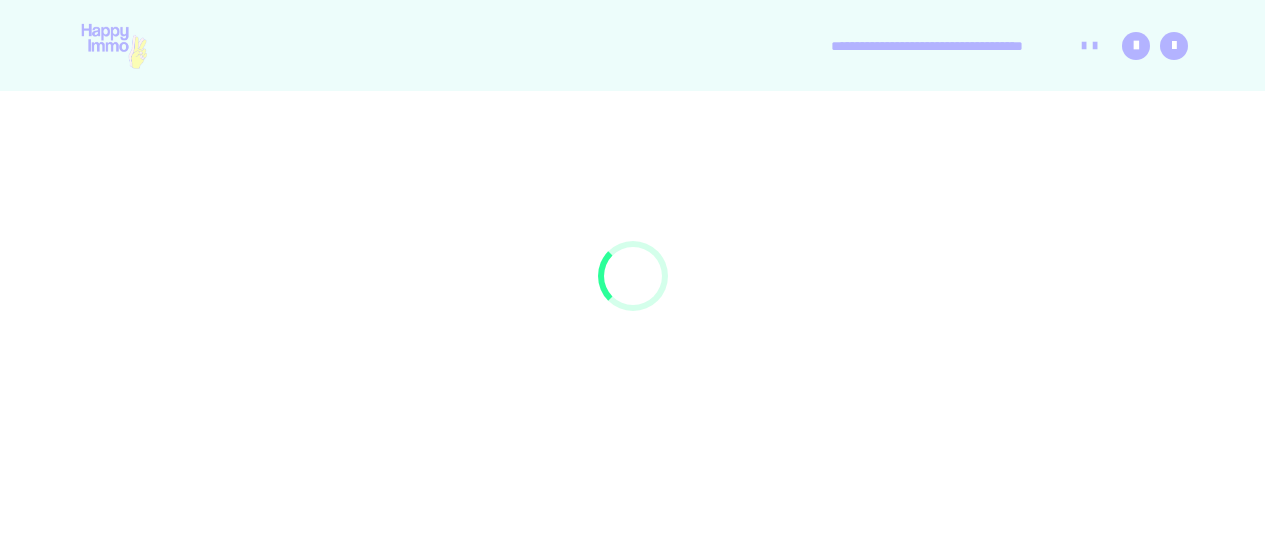 scroll, scrollTop: 0, scrollLeft: 0, axis: both 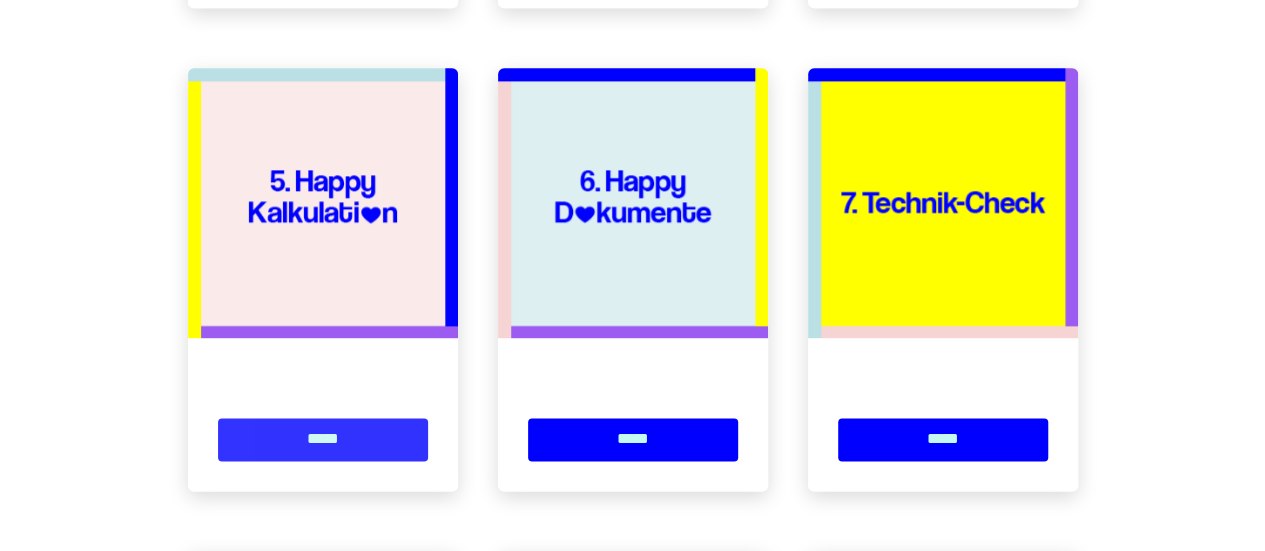 click on "*****" at bounding box center (323, 439) 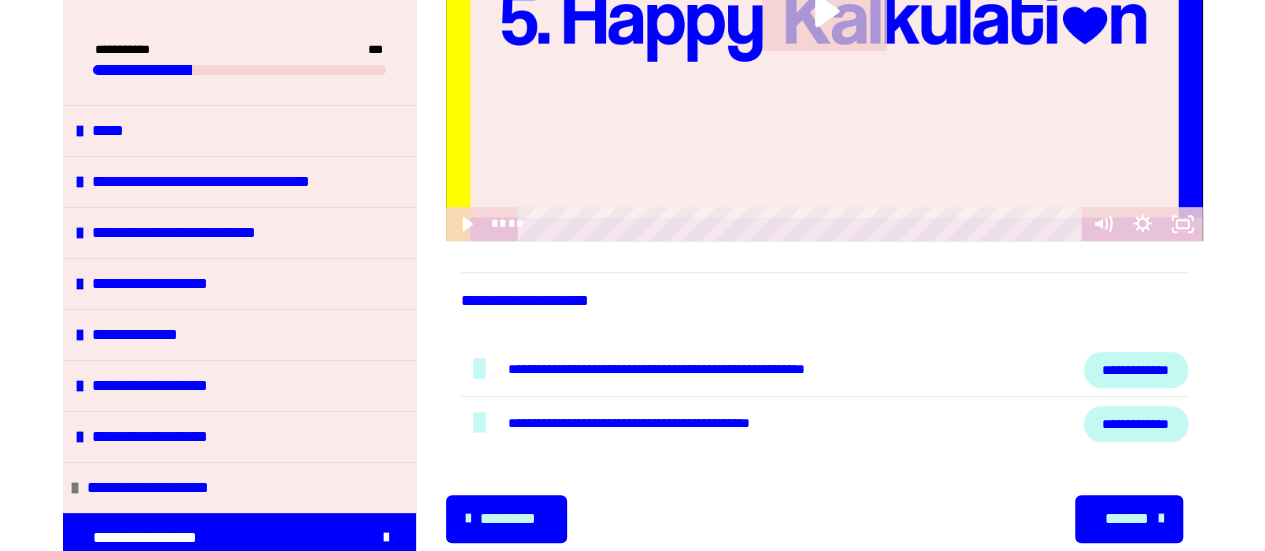 scroll, scrollTop: 451, scrollLeft: 0, axis: vertical 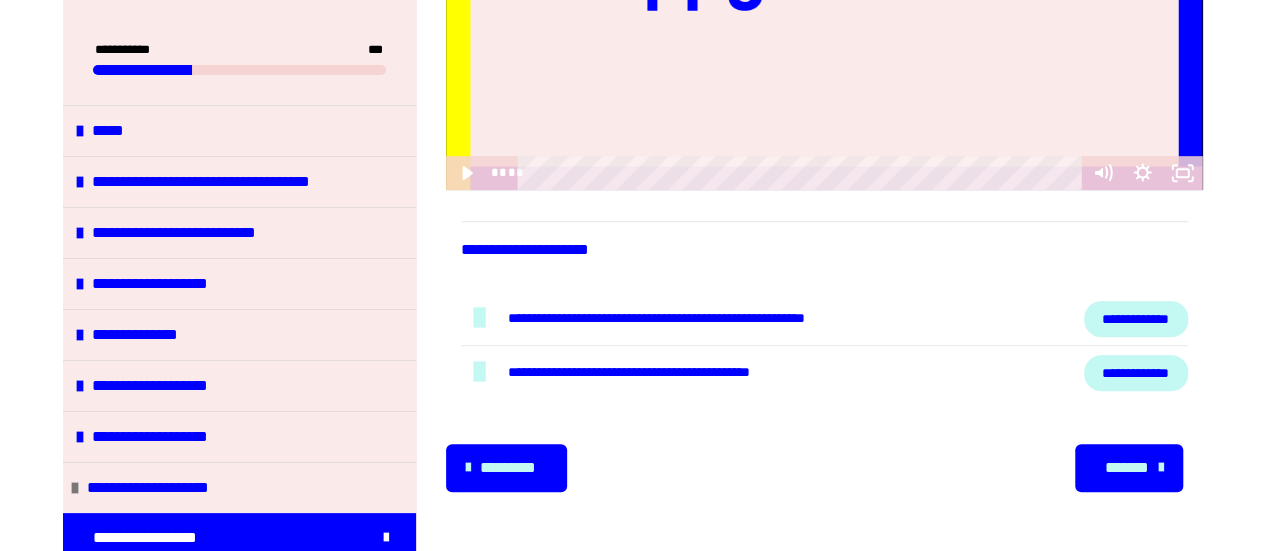click on "*******" at bounding box center (1126, 468) 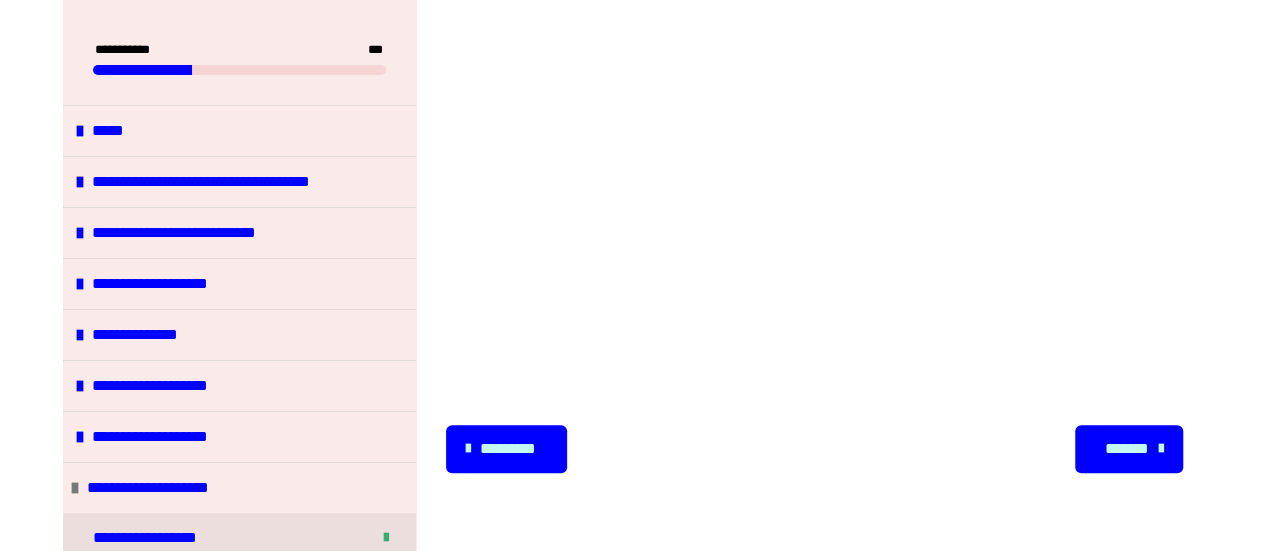 scroll, scrollTop: 245, scrollLeft: 0, axis: vertical 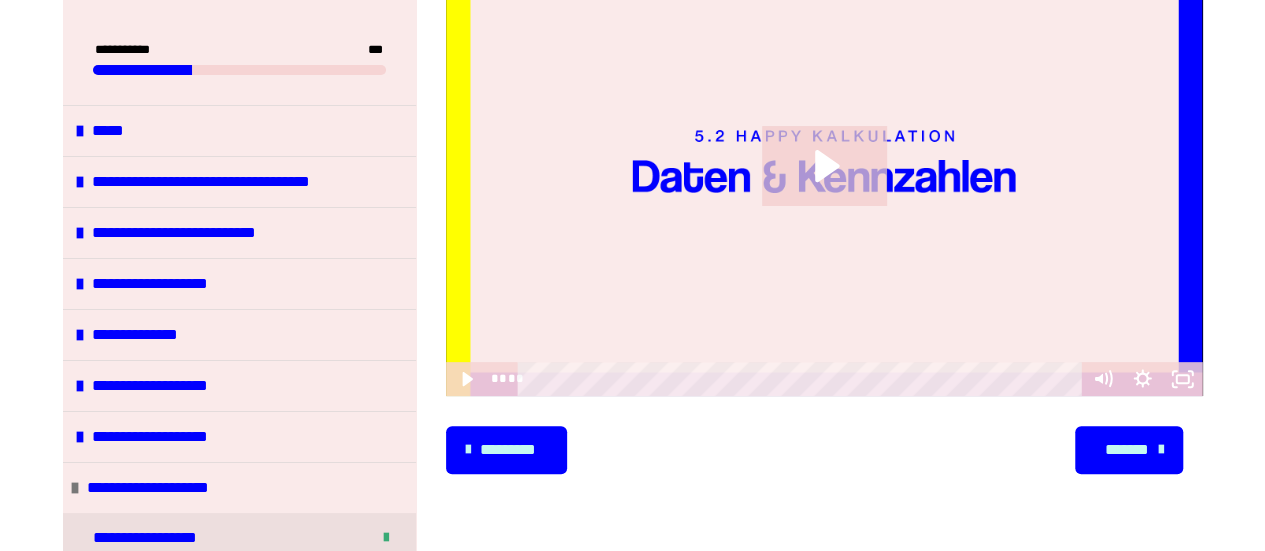 click on "*******" at bounding box center [1128, 450] 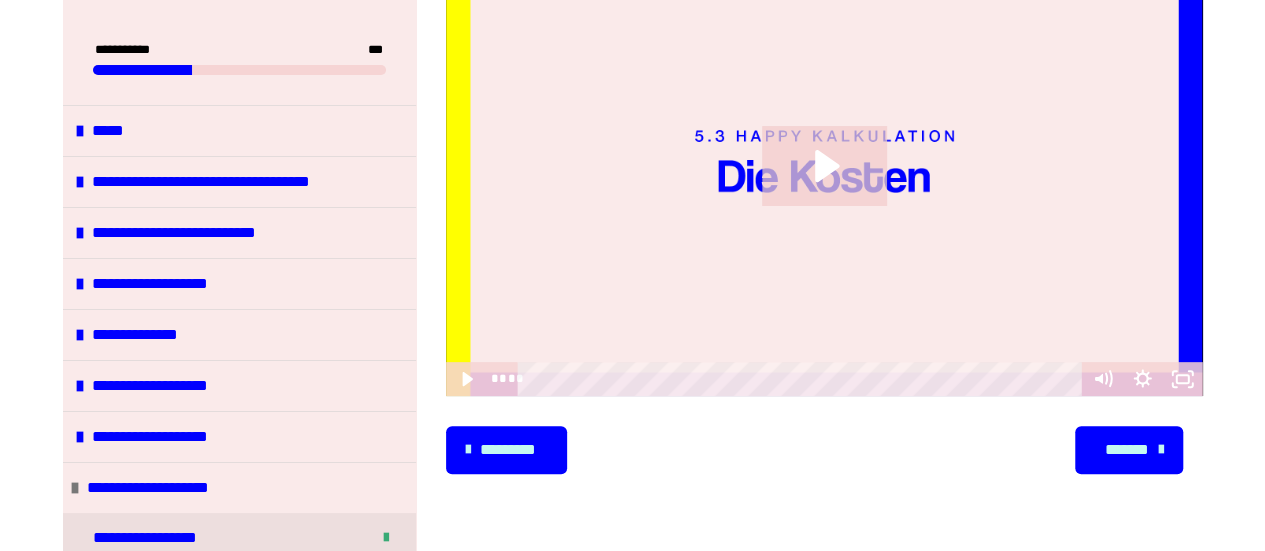 click on "*******" at bounding box center (1126, 450) 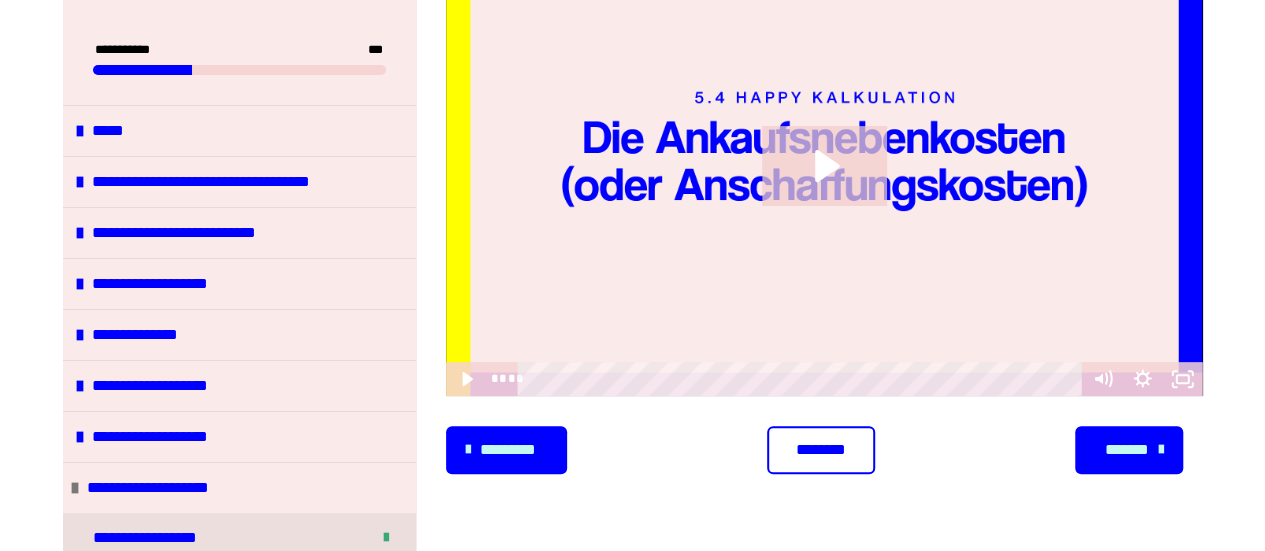 click on "*********" at bounding box center (508, 450) 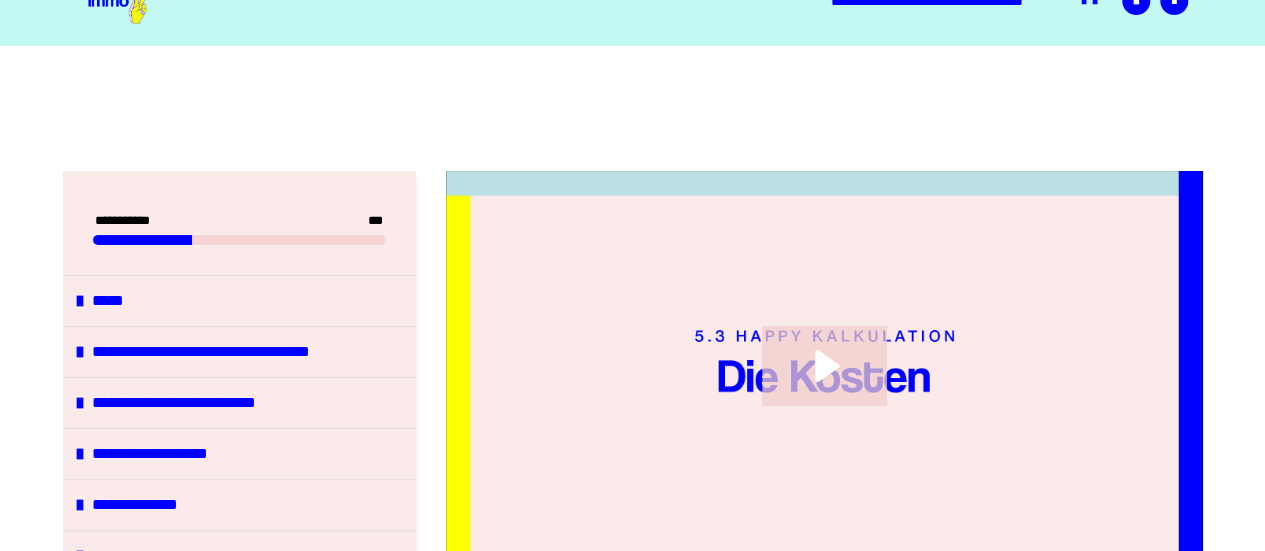 scroll, scrollTop: 245, scrollLeft: 0, axis: vertical 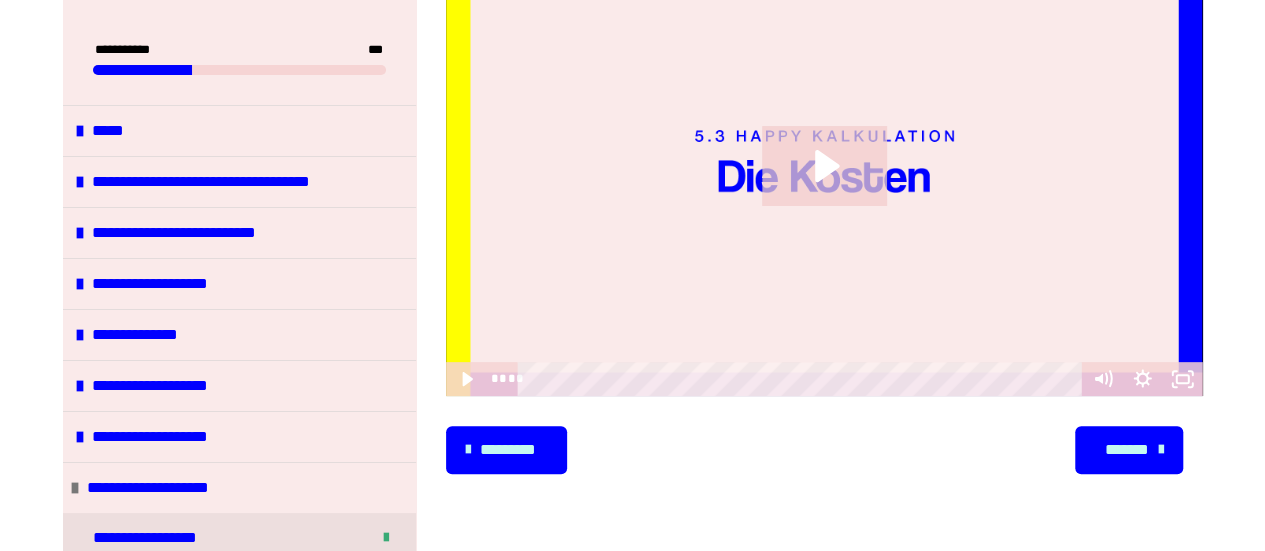click on "*******" at bounding box center (1126, 450) 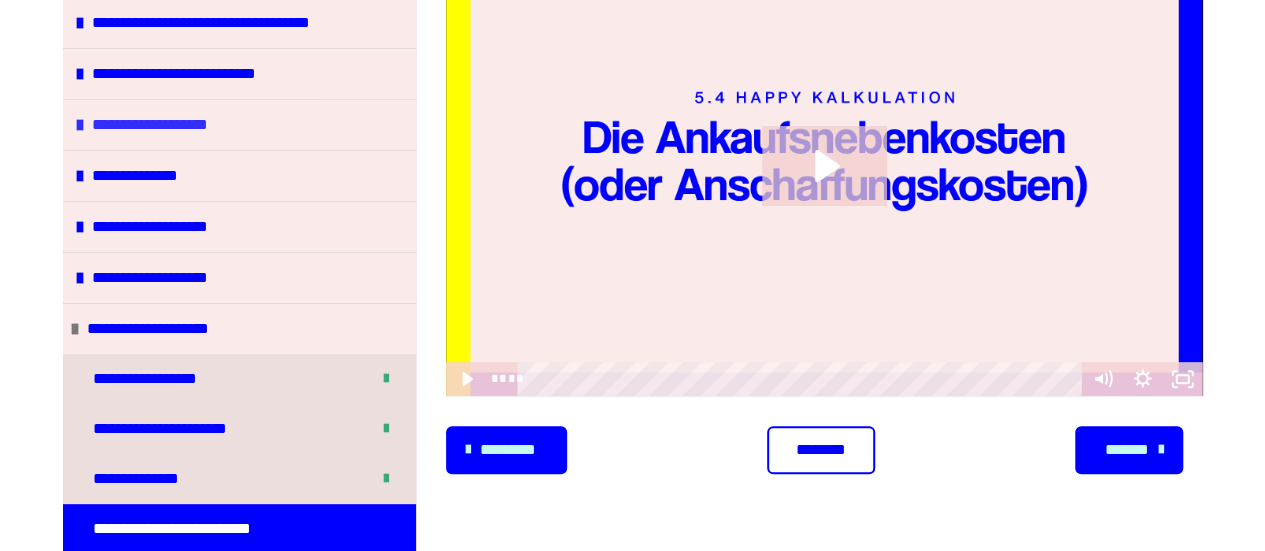 scroll, scrollTop: 300, scrollLeft: 0, axis: vertical 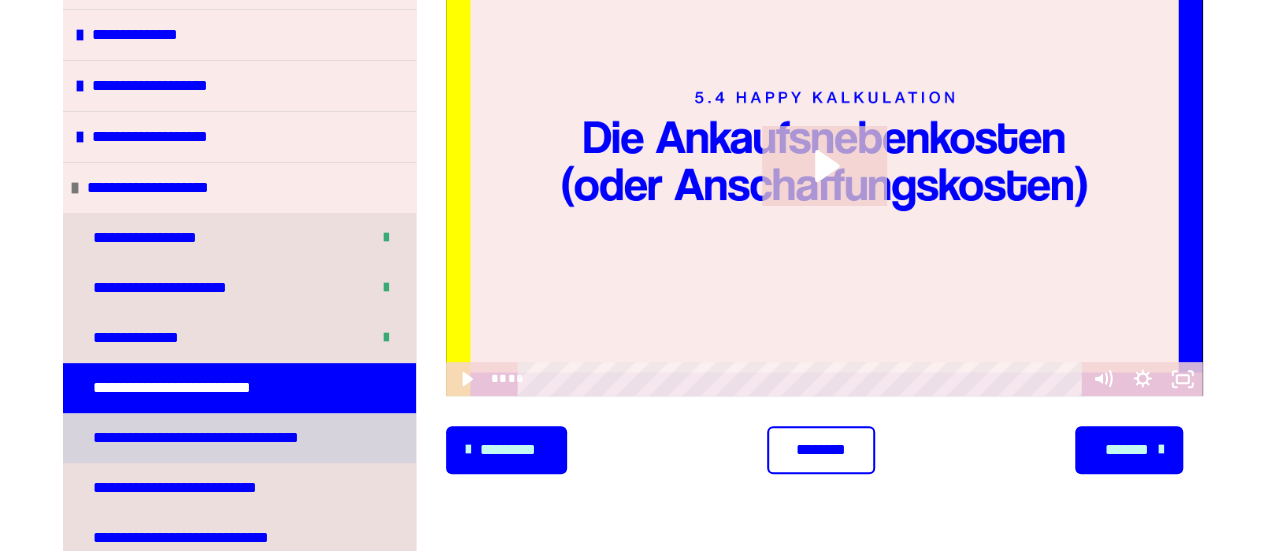 click on "**********" at bounding box center (220, 438) 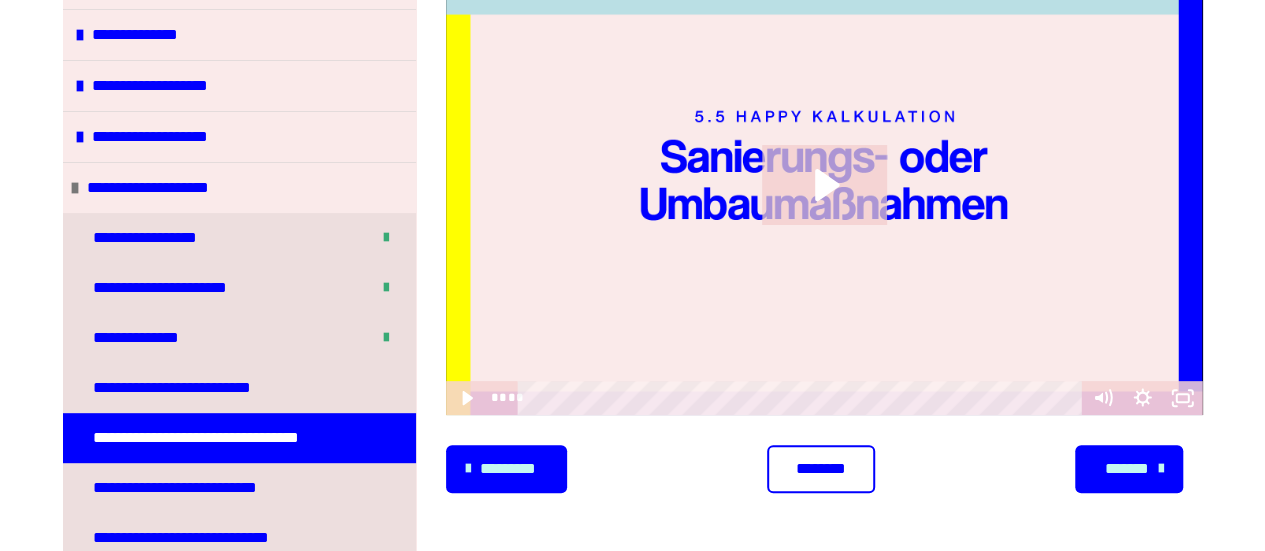 scroll, scrollTop: 400, scrollLeft: 0, axis: vertical 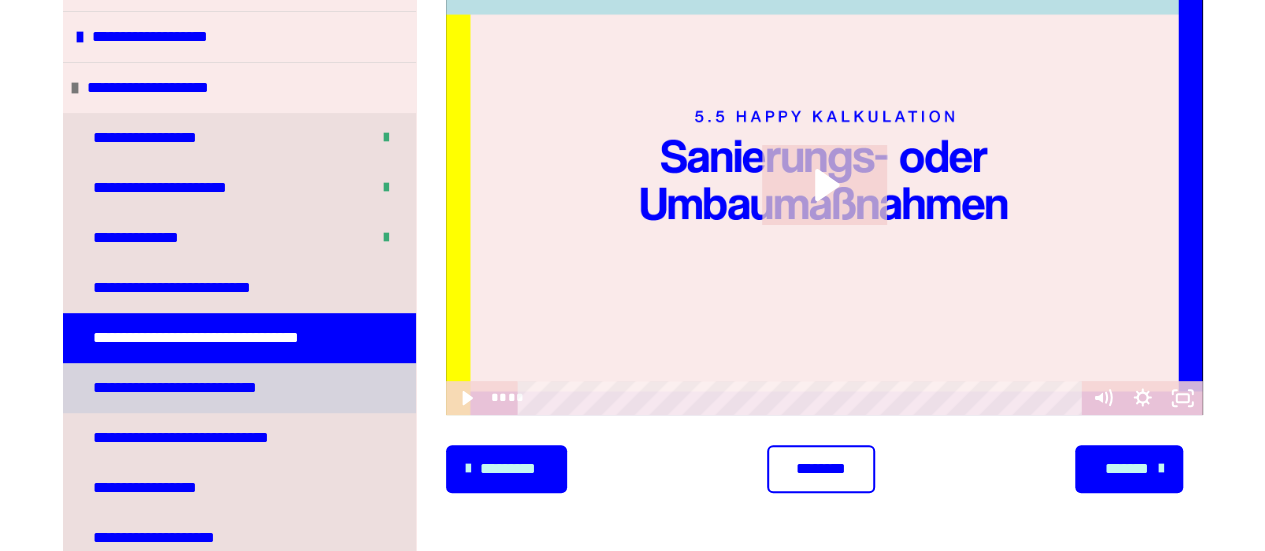 click on "**********" at bounding box center [184, 388] 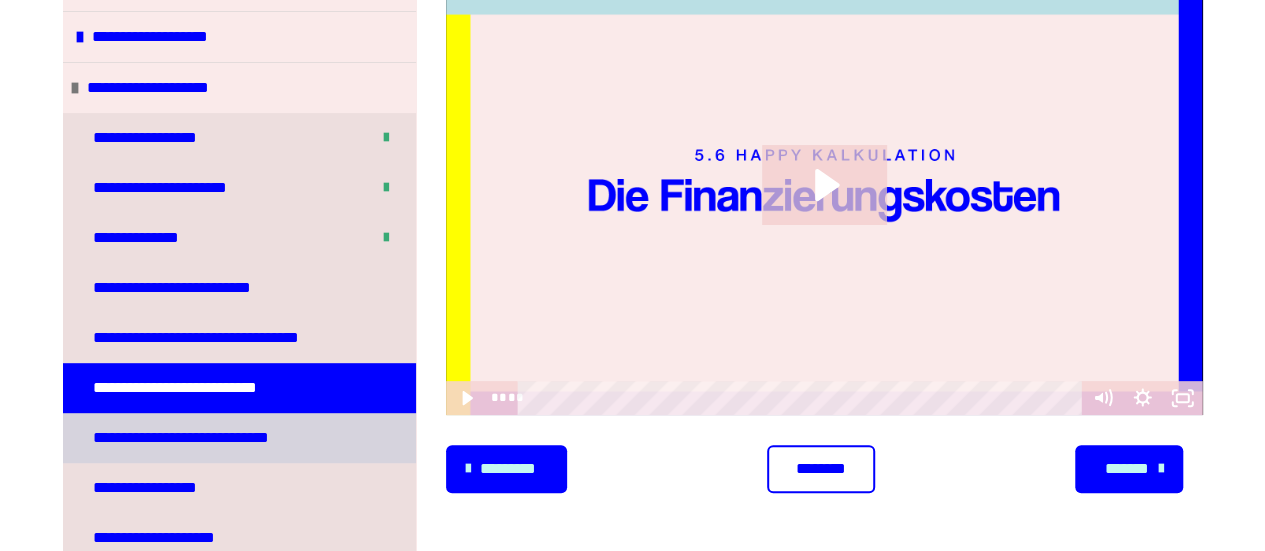 click on "**********" at bounding box center [191, 438] 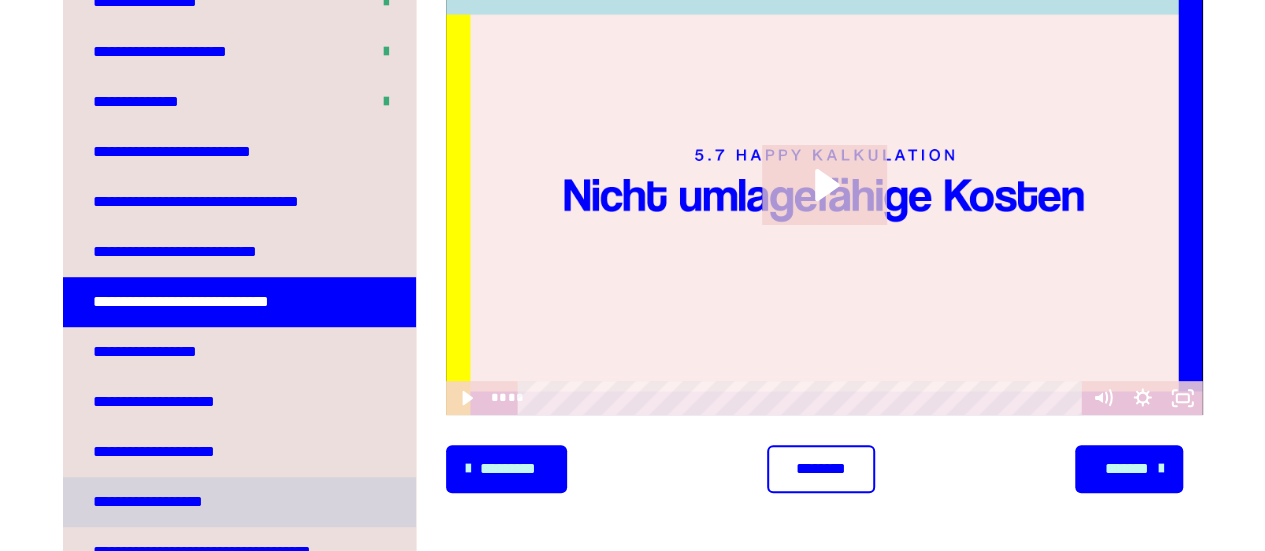 scroll, scrollTop: 500, scrollLeft: 0, axis: vertical 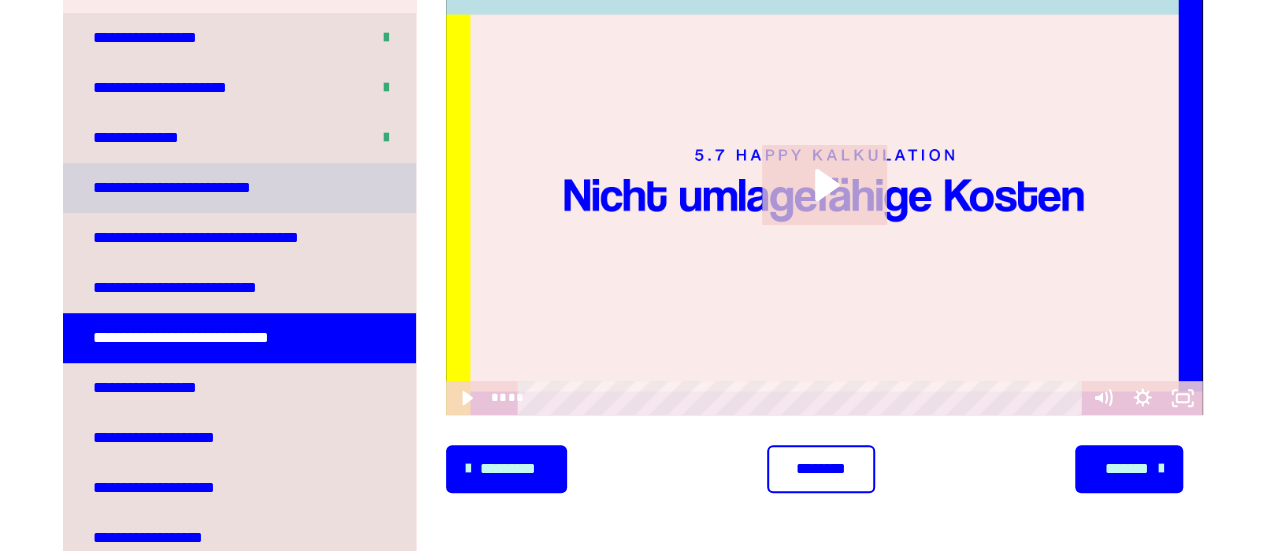 click on "**********" at bounding box center [185, 188] 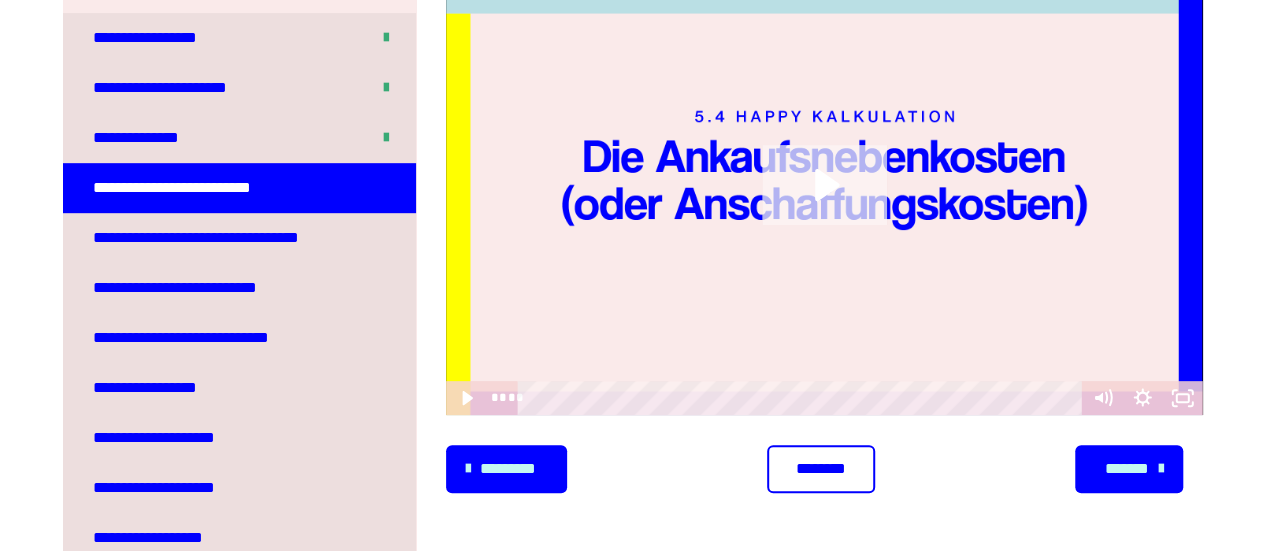 click 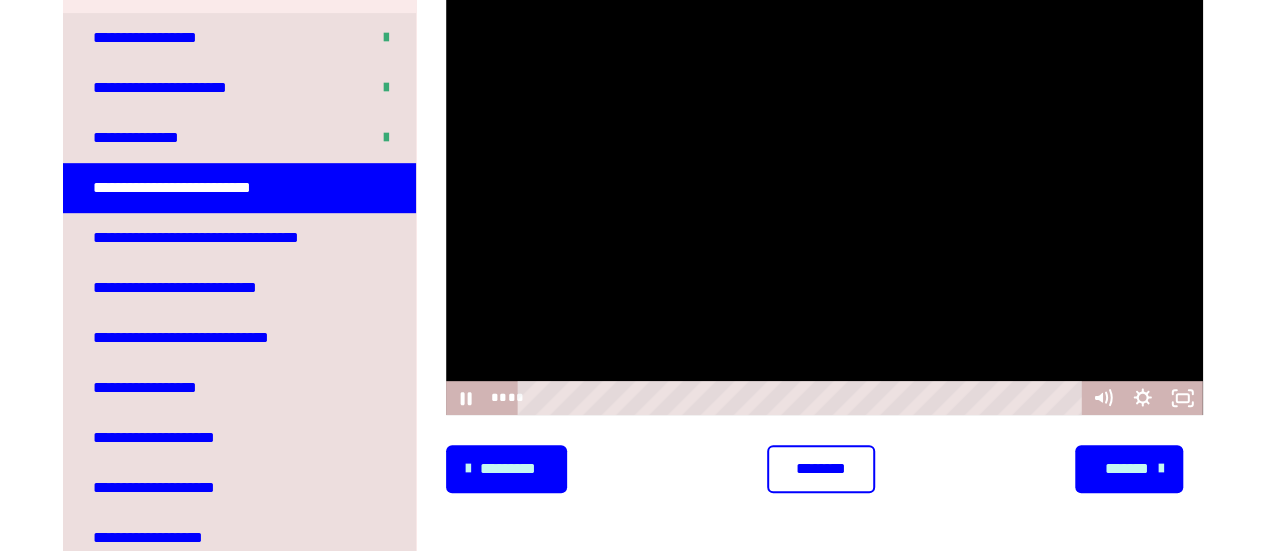 type 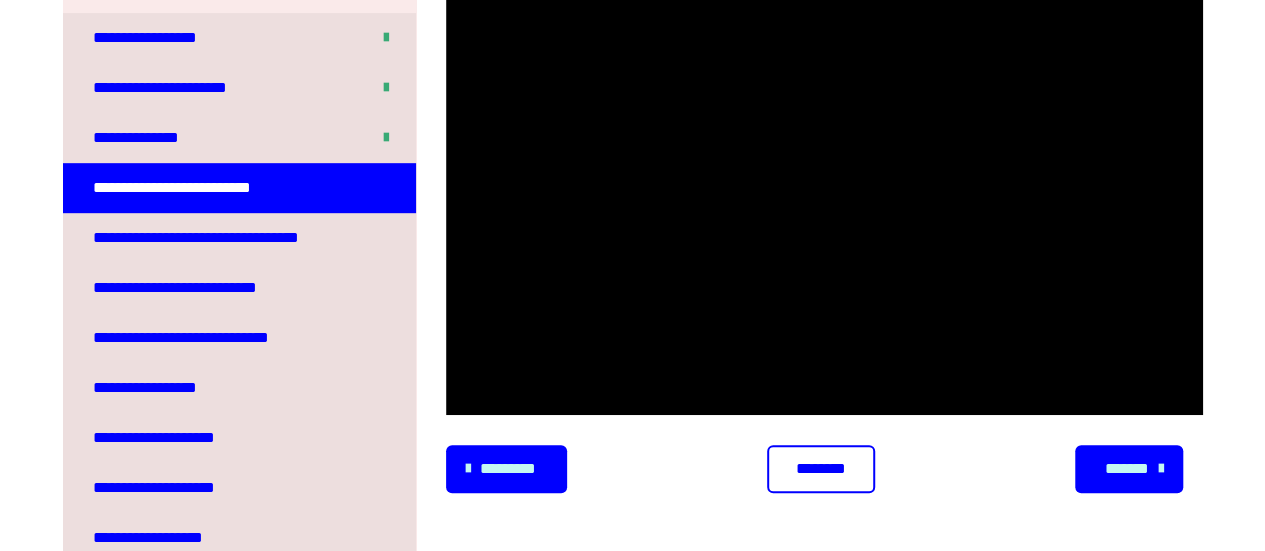click at bounding box center (446, -10) 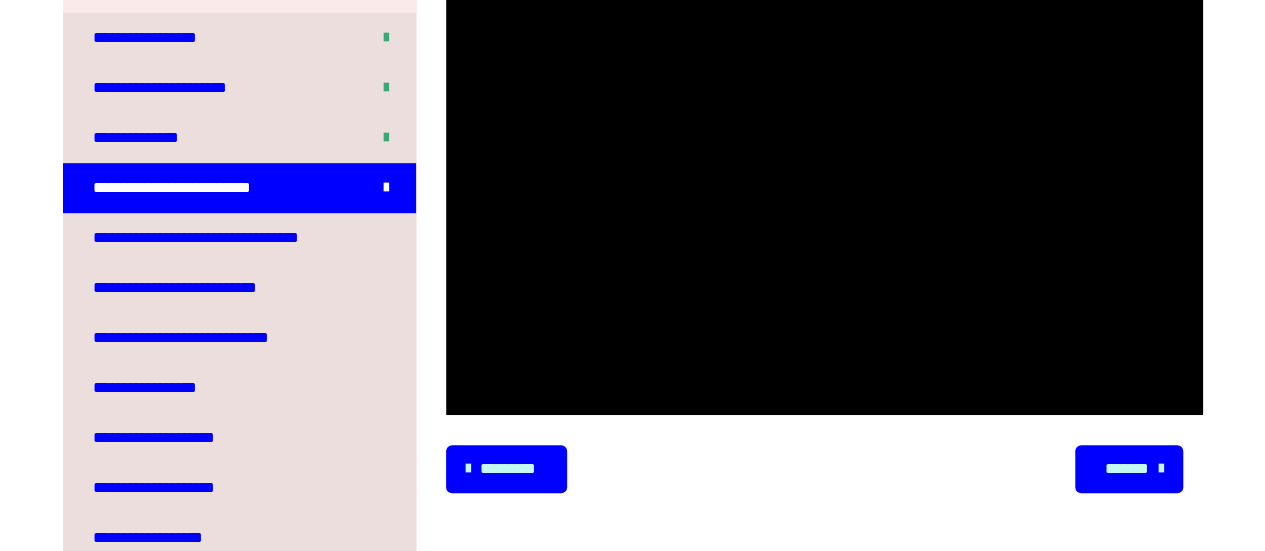 click on "*******" at bounding box center [1126, 469] 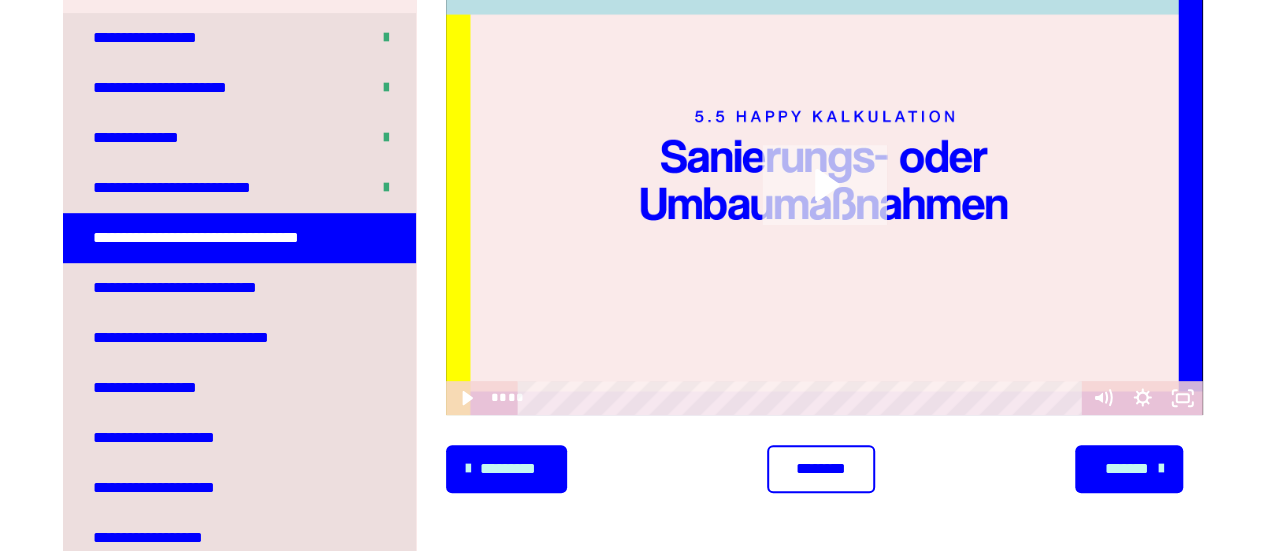 click 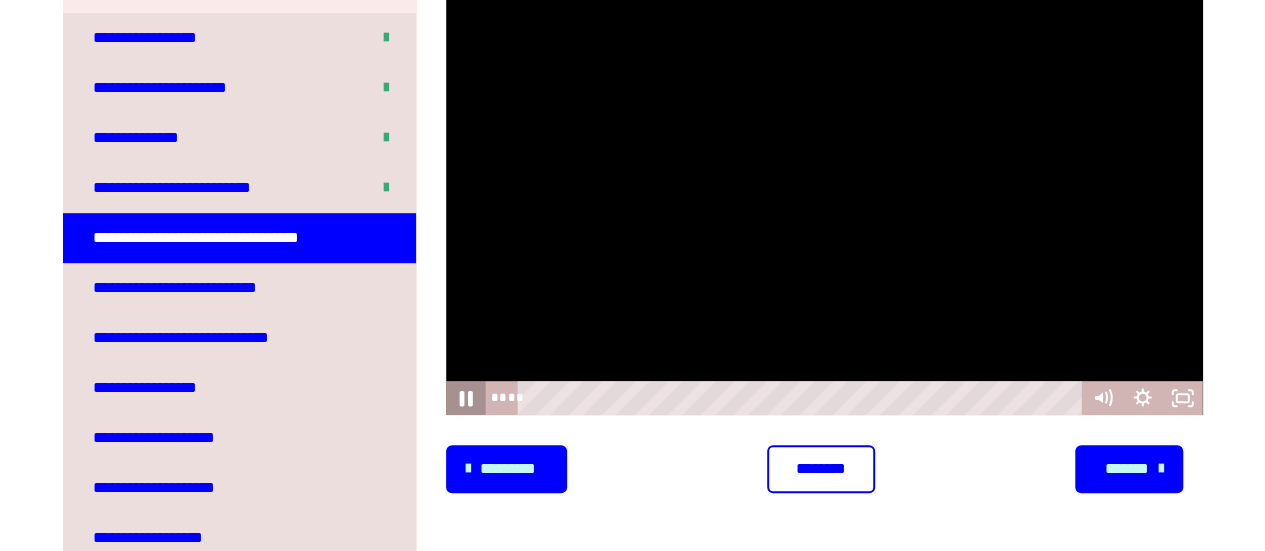 click 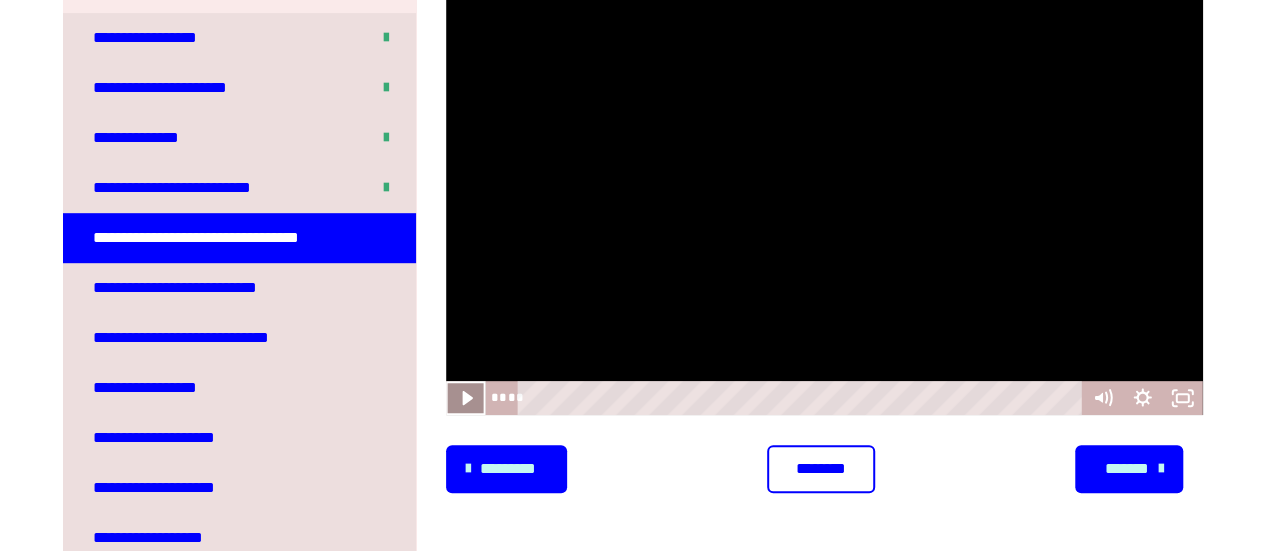 click 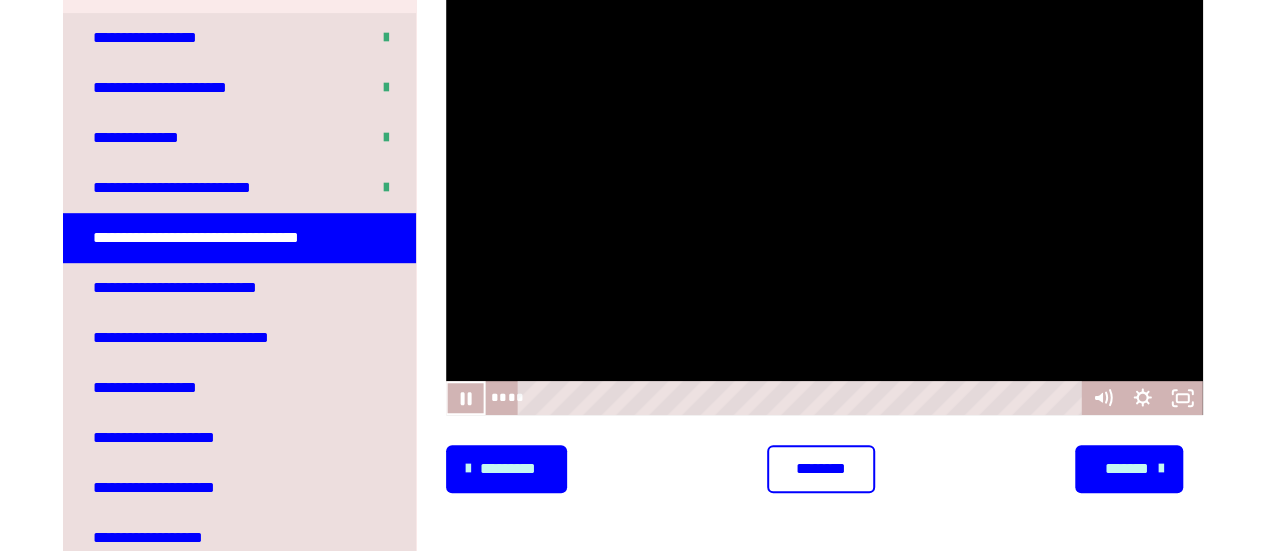 type 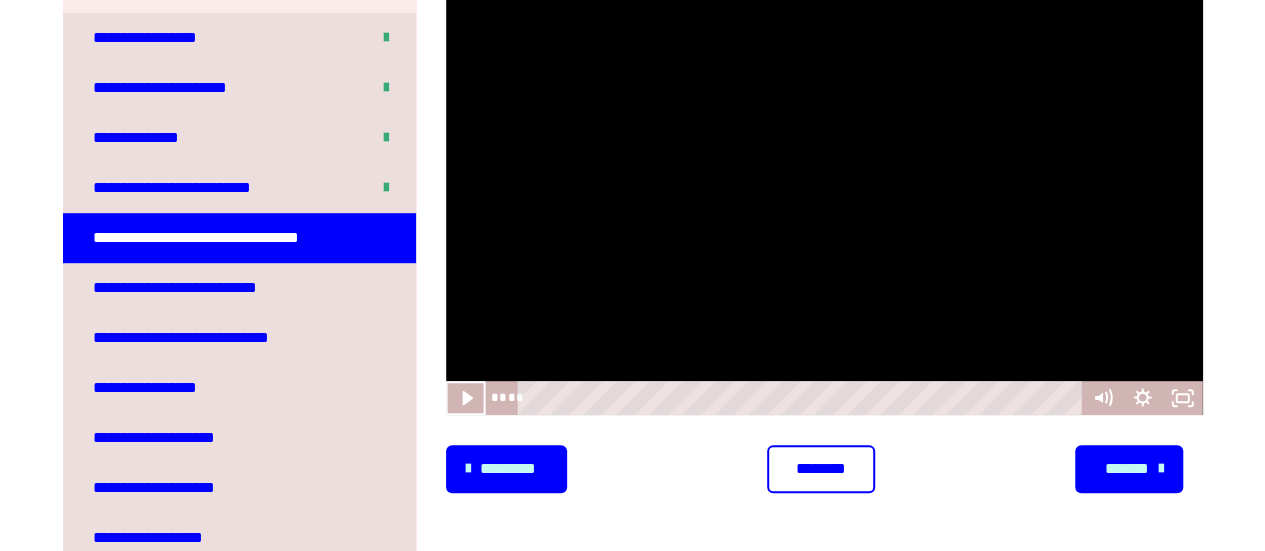 click on "********" at bounding box center (821, 469) 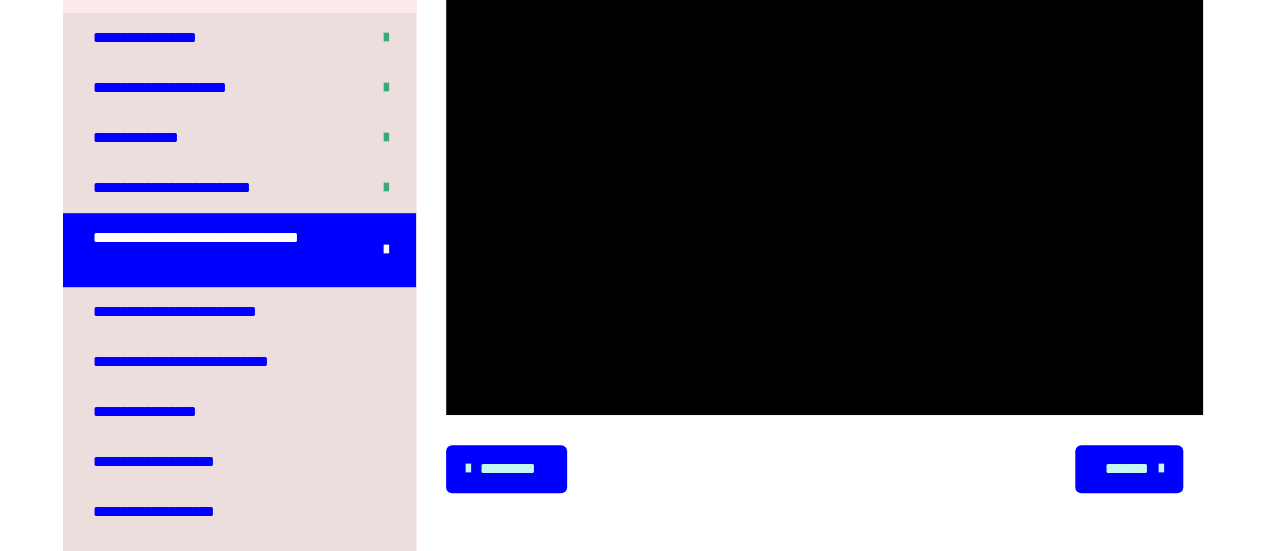 click on "*******" at bounding box center (1126, 469) 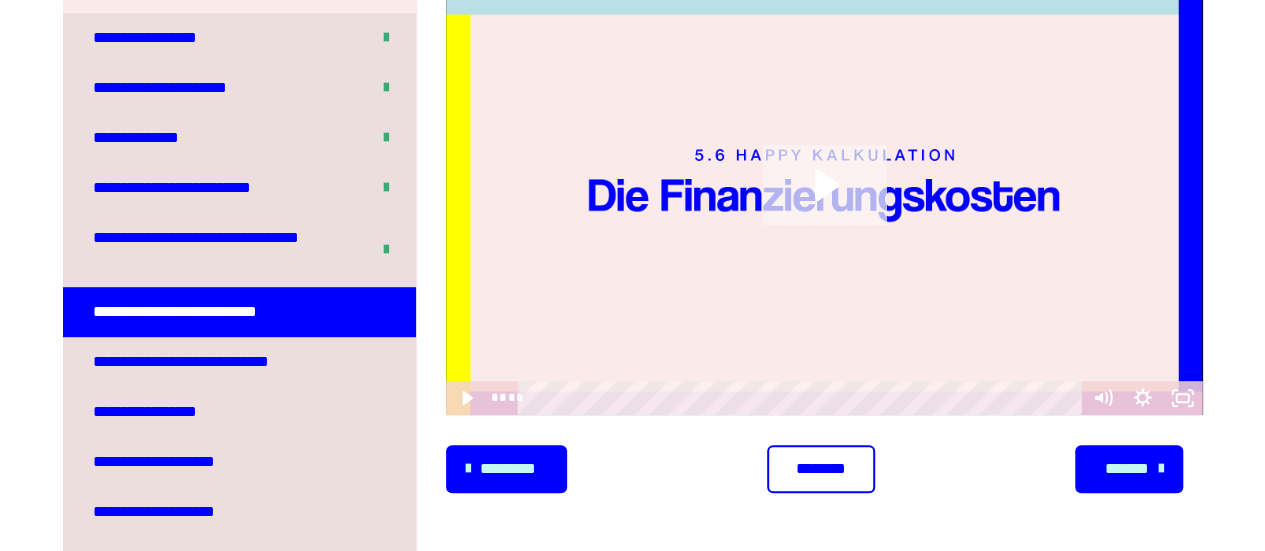 click 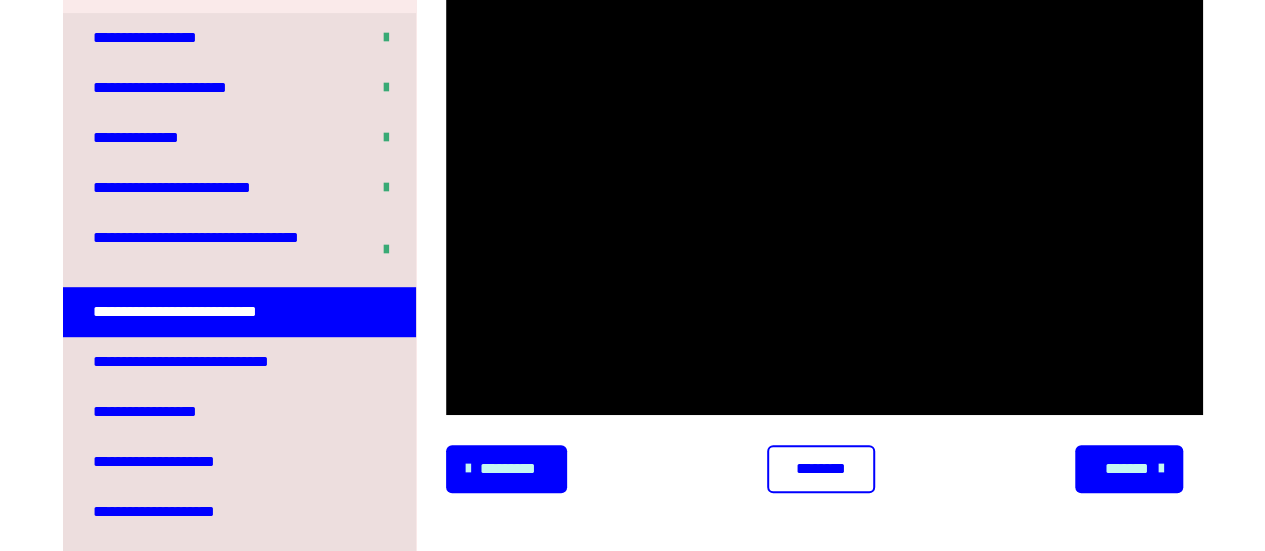 type 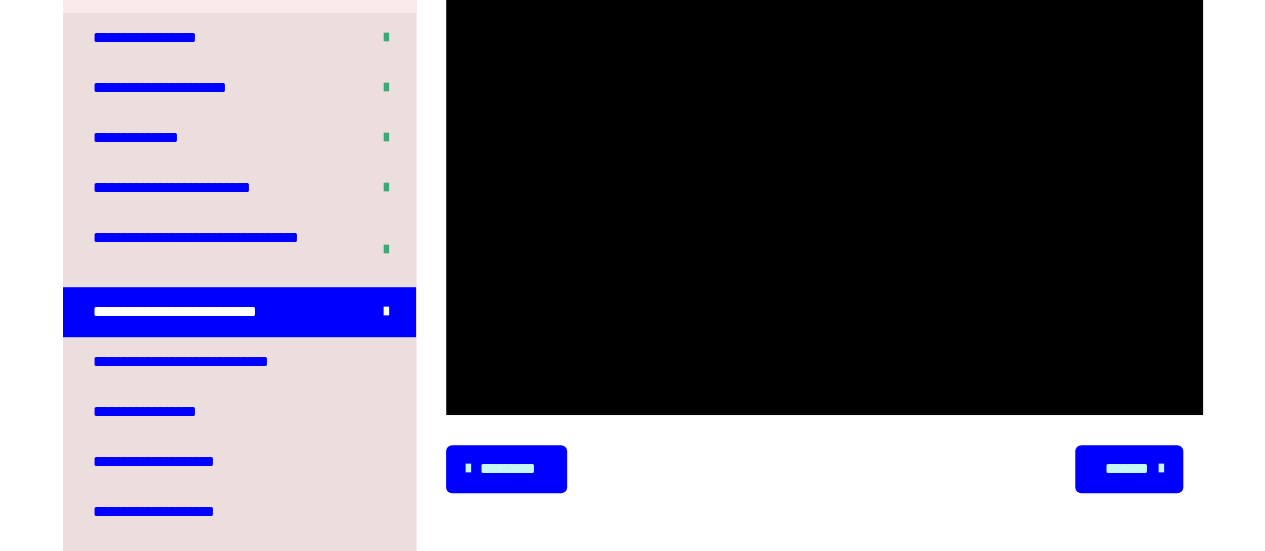 click on "*******" at bounding box center [1126, 469] 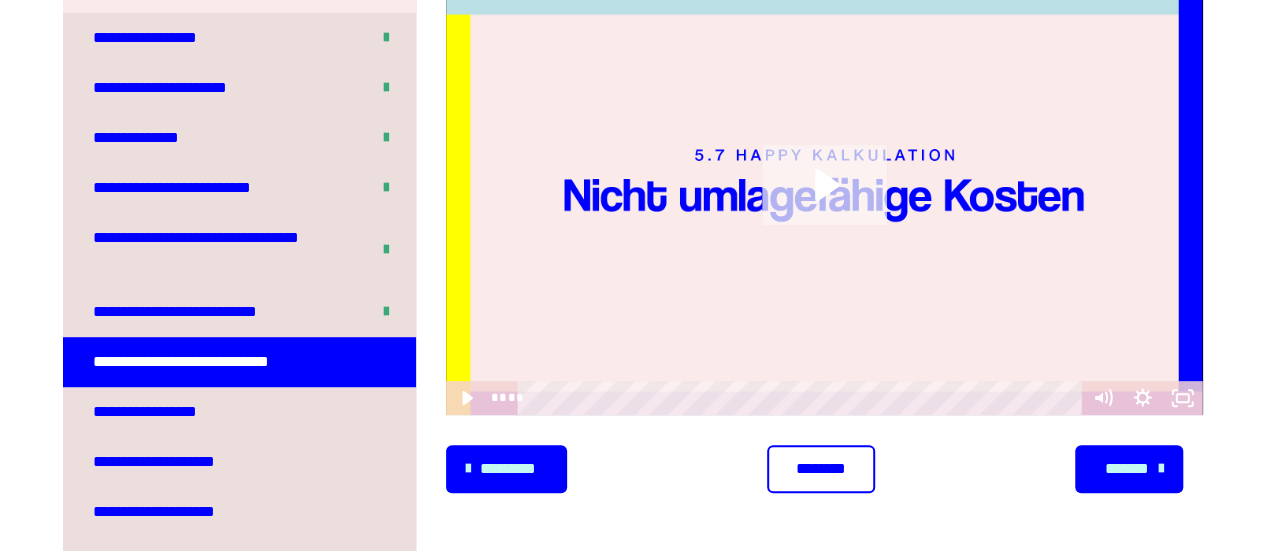 click 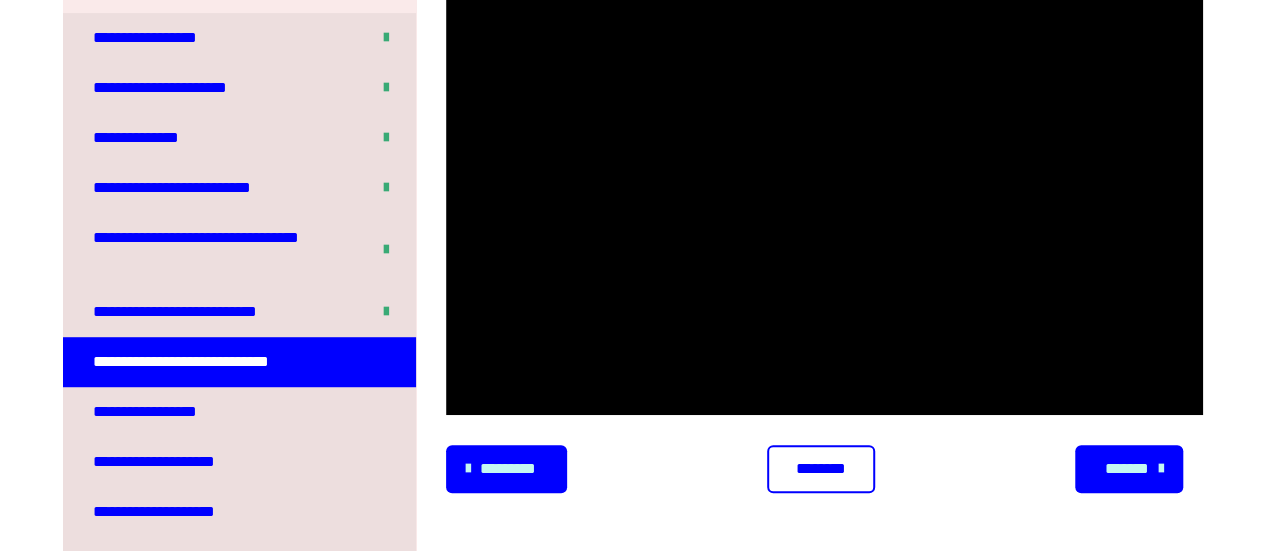 type 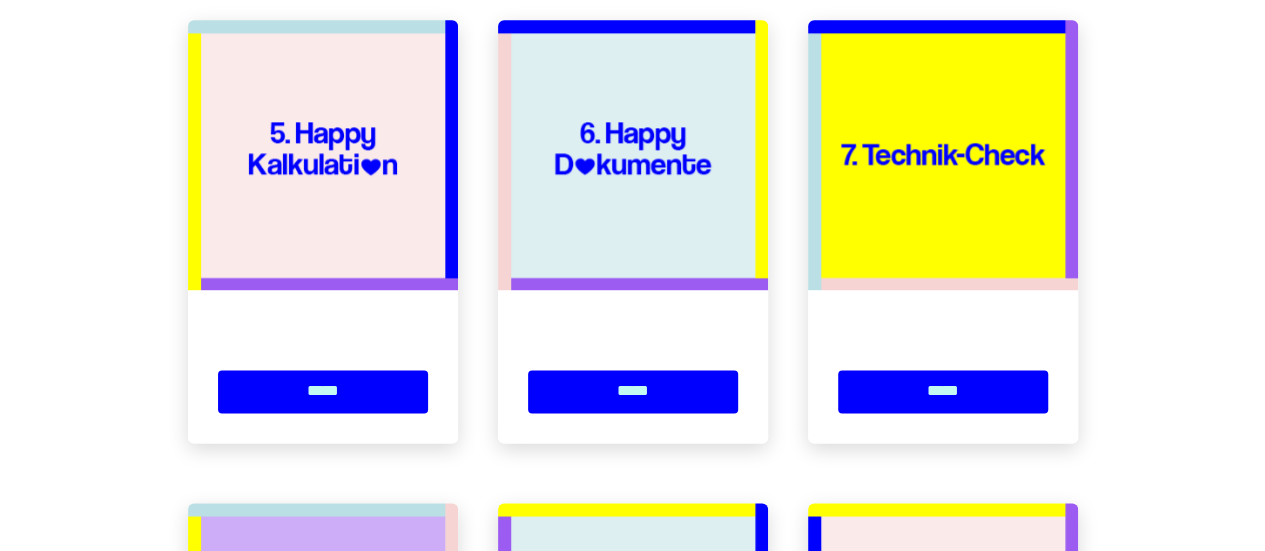 scroll, scrollTop: 1400, scrollLeft: 0, axis: vertical 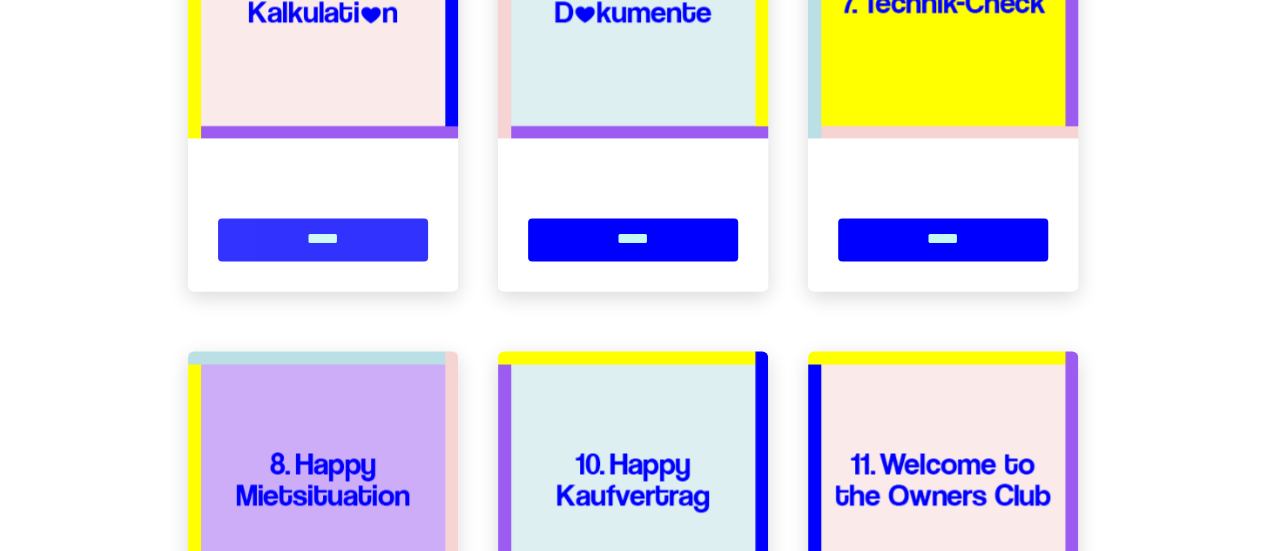 click on "*****" at bounding box center [323, 239] 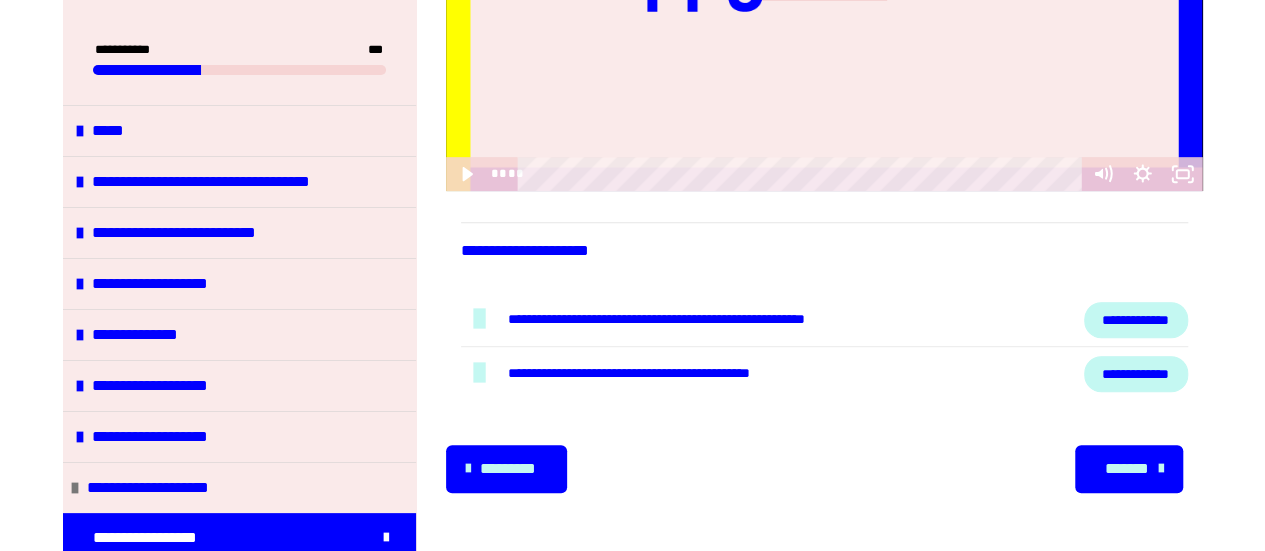 scroll, scrollTop: 451, scrollLeft: 0, axis: vertical 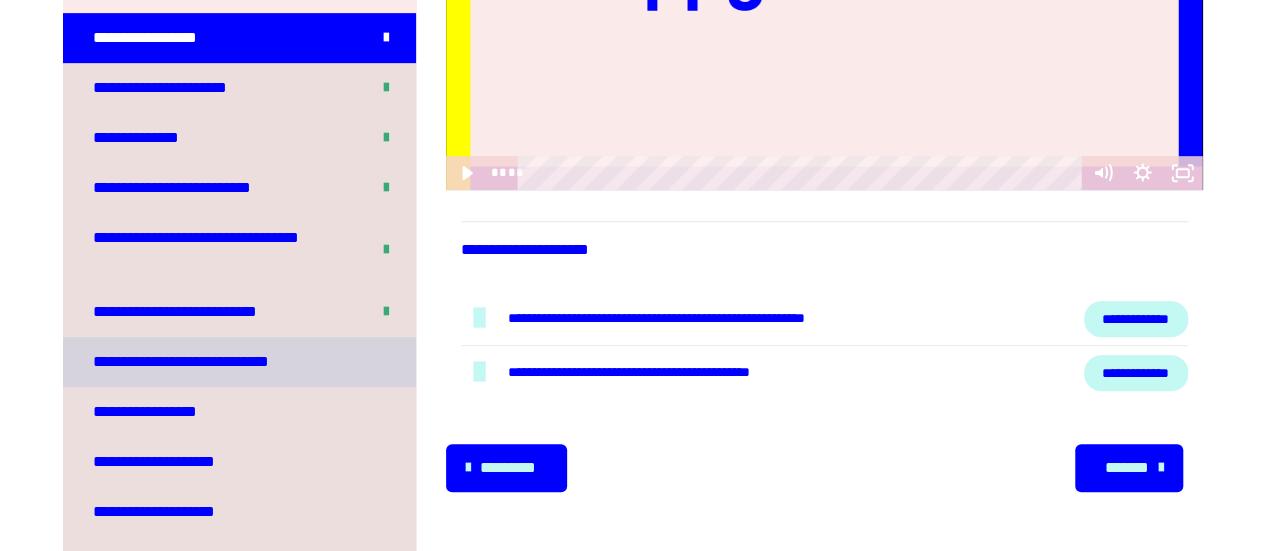click on "**********" at bounding box center [191, 362] 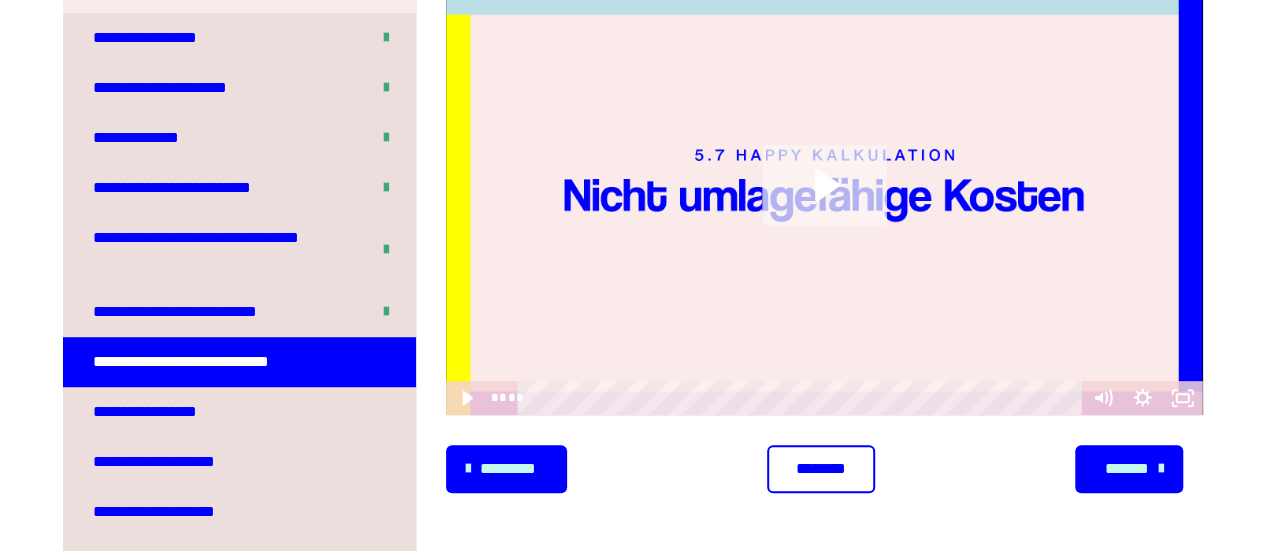 click 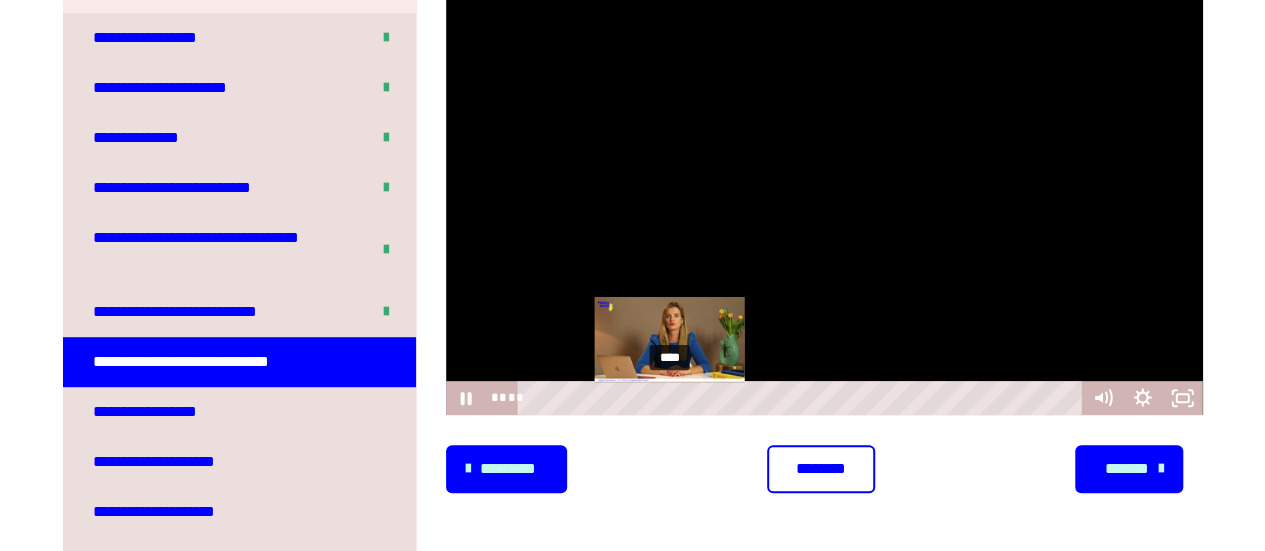 click on "****" at bounding box center (802, 398) 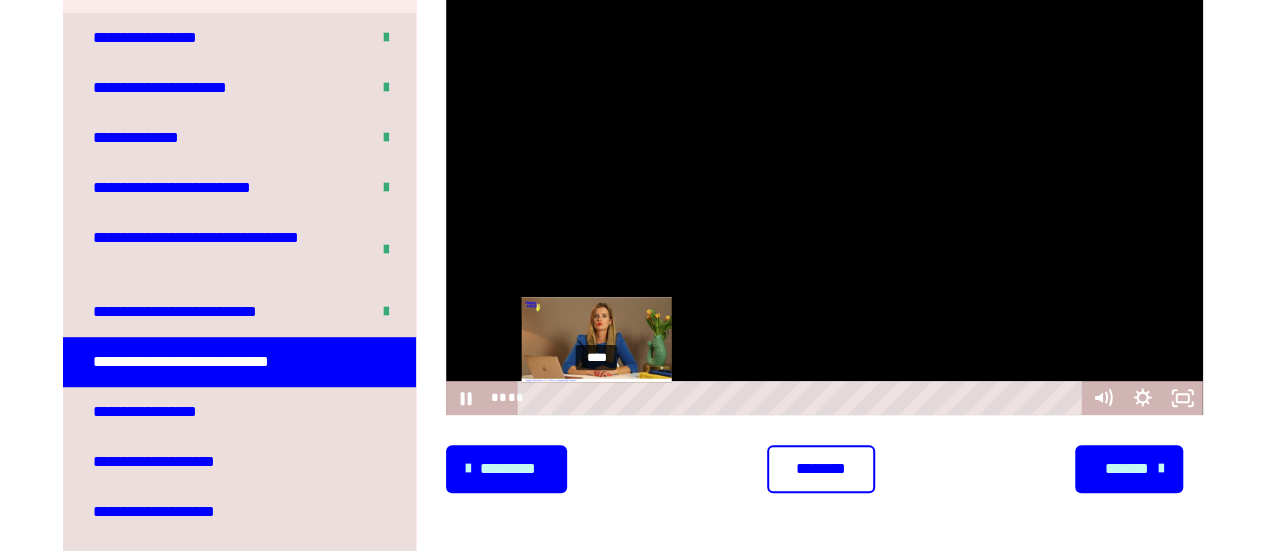 click on "****" at bounding box center (802, 398) 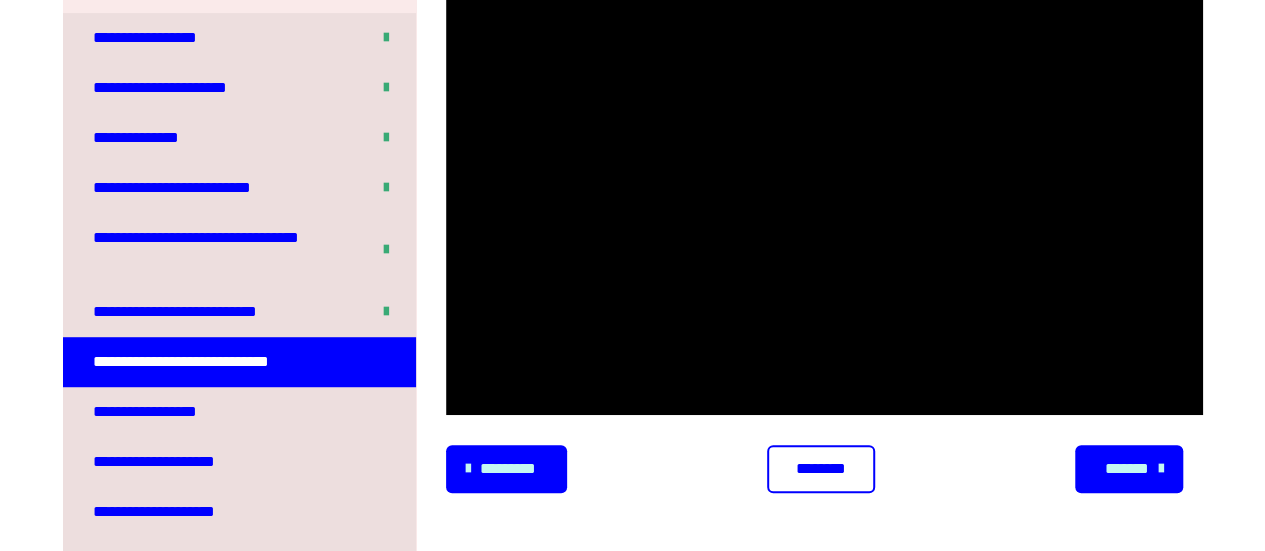 click at bounding box center [824, 203] 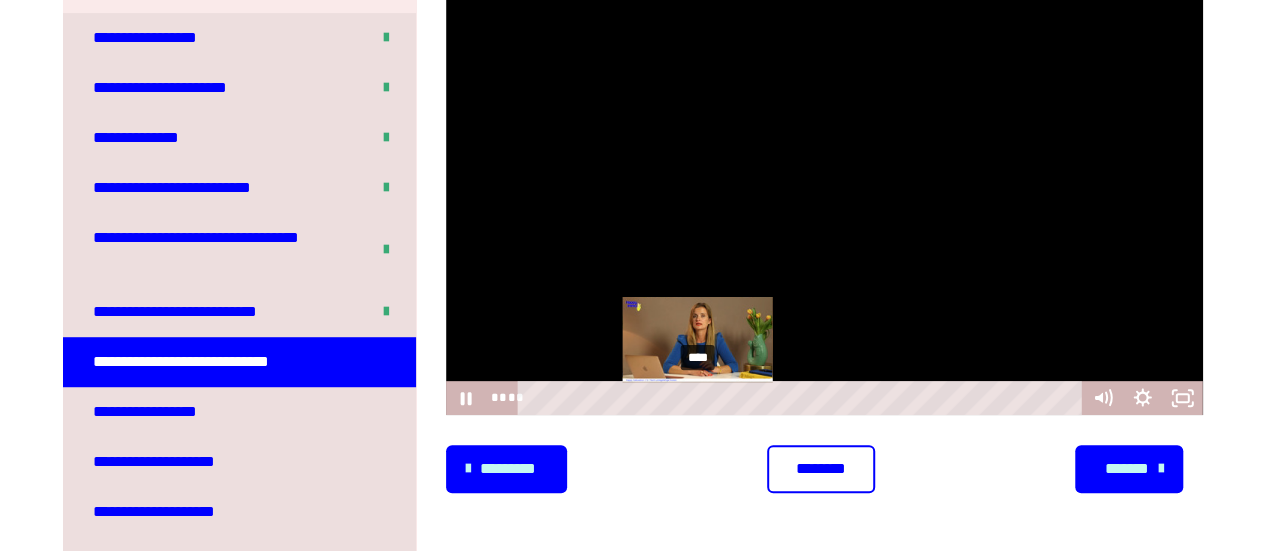 click on "****" at bounding box center [802, 398] 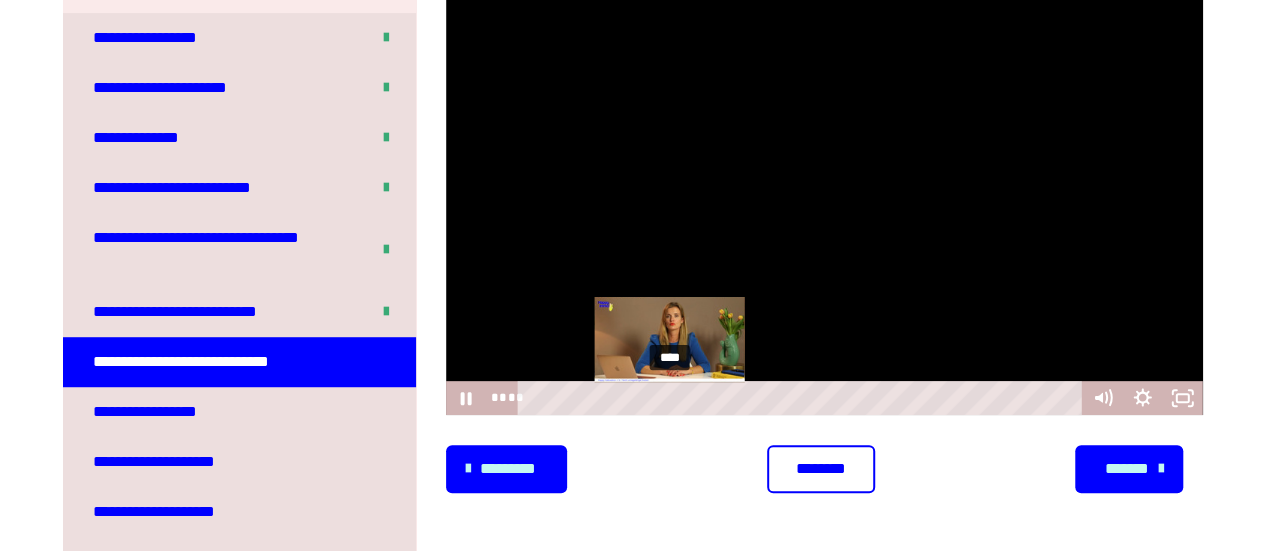 click on "****" at bounding box center [802, 398] 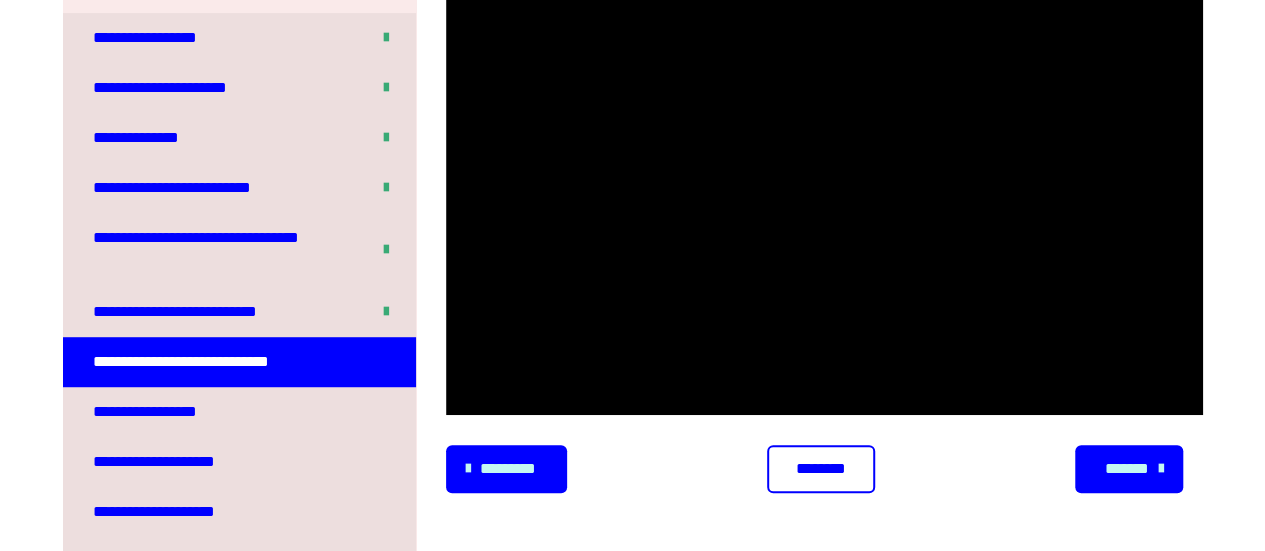 click at bounding box center (824, 203) 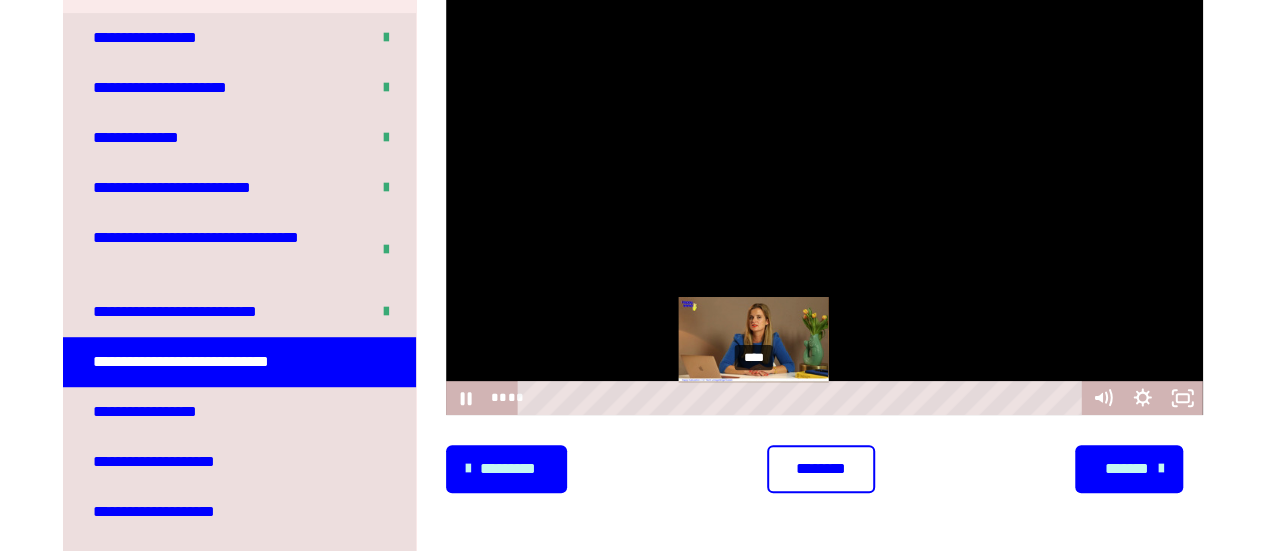 click on "****" at bounding box center [802, 398] 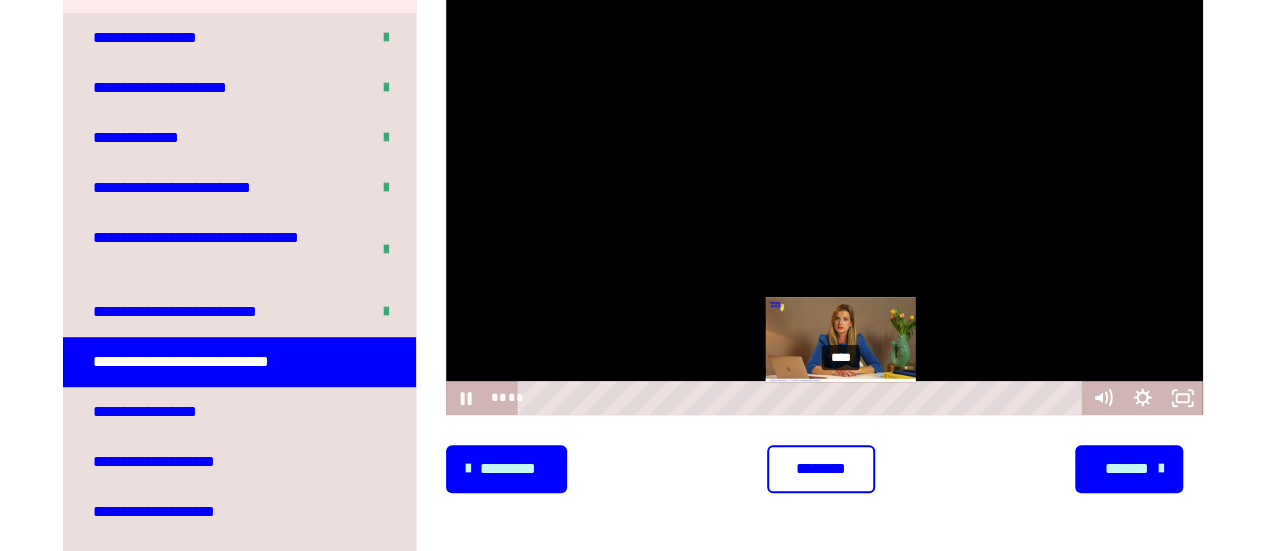 click on "****" at bounding box center (802, 398) 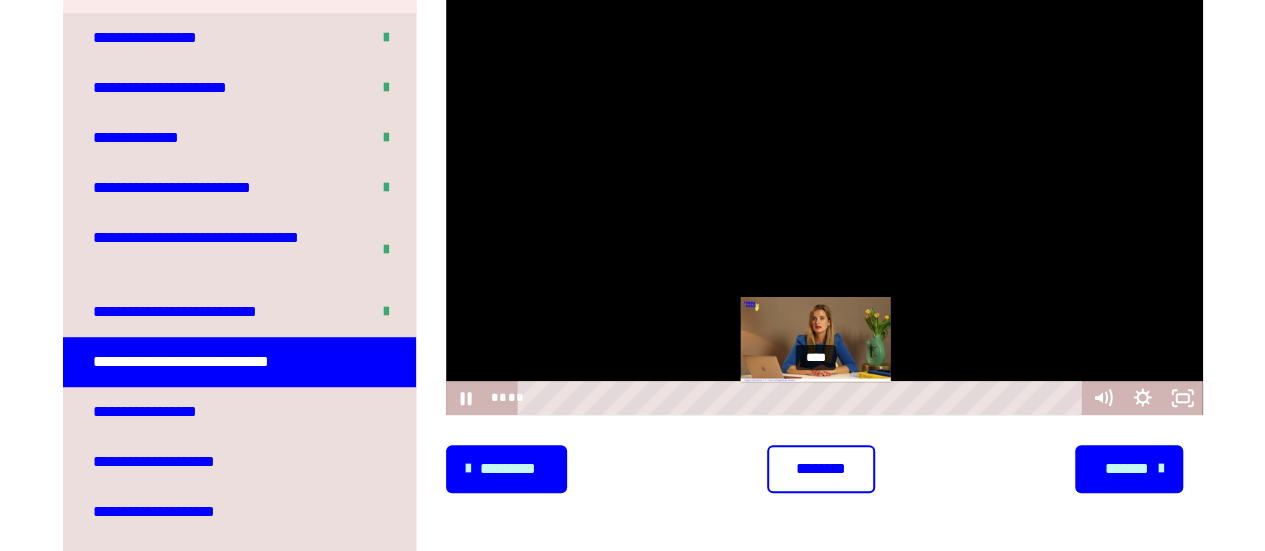 click on "****" at bounding box center (802, 398) 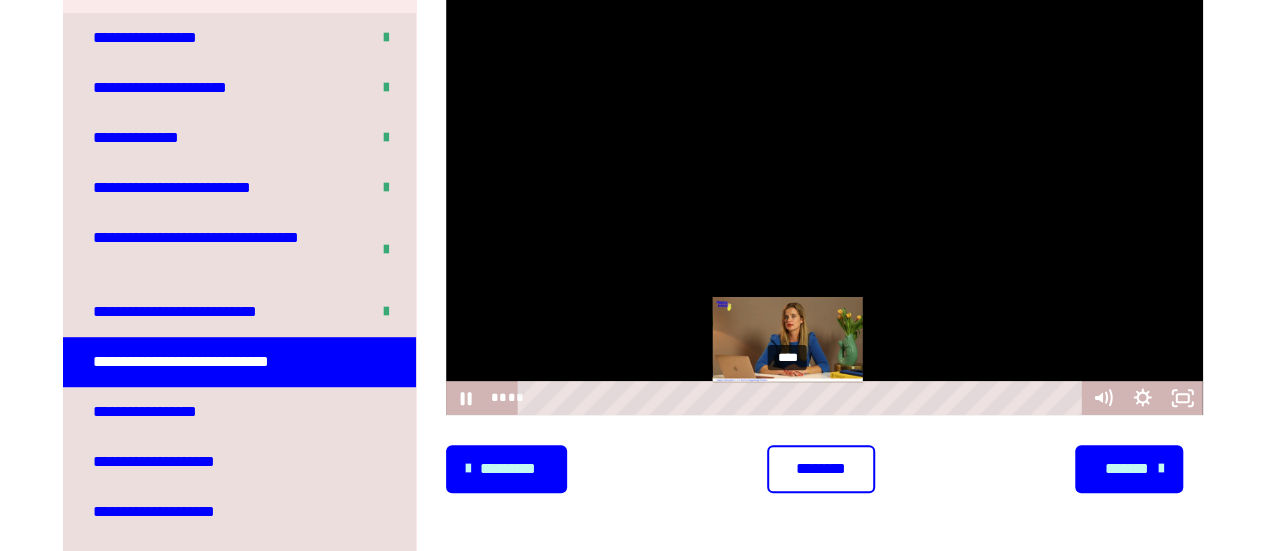 click on "****" at bounding box center [802, 398] 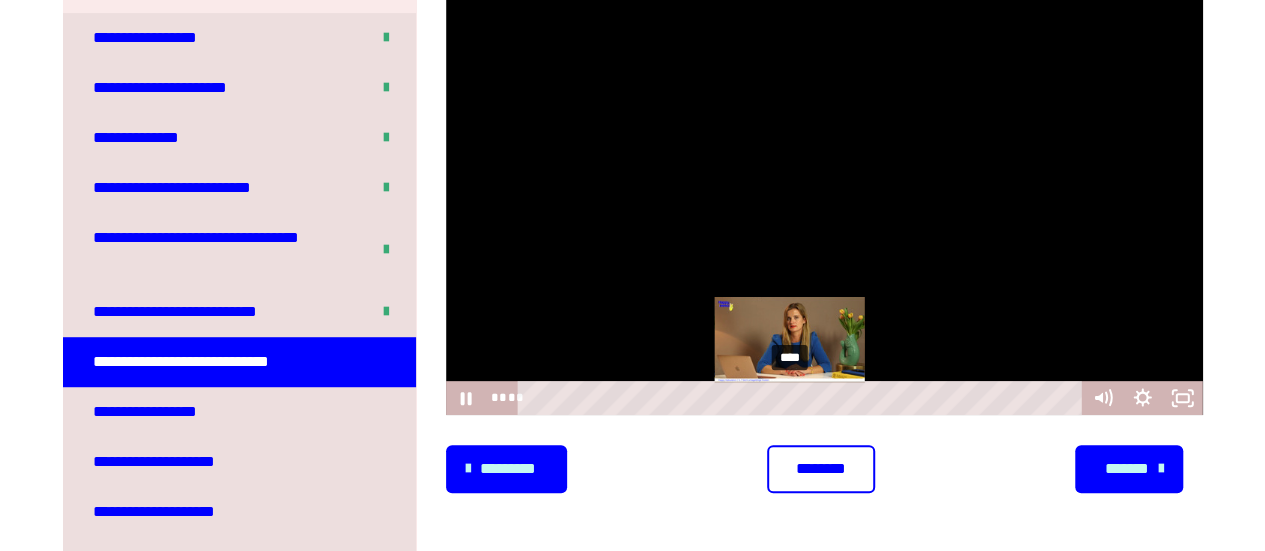 click on "****" at bounding box center (802, 398) 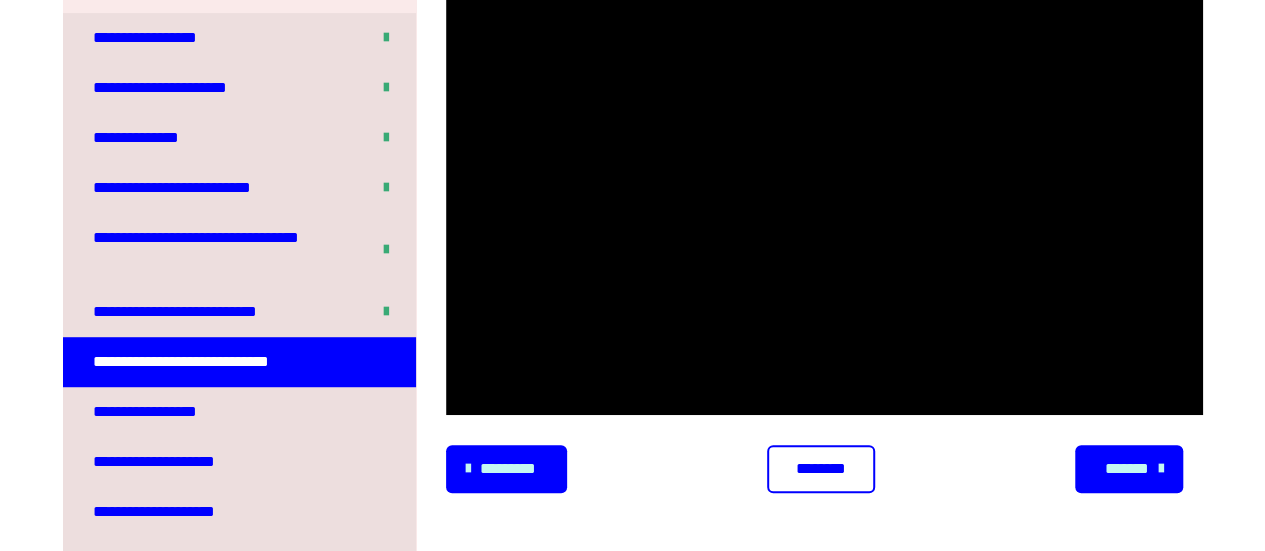 scroll, scrollTop: 245, scrollLeft: 0, axis: vertical 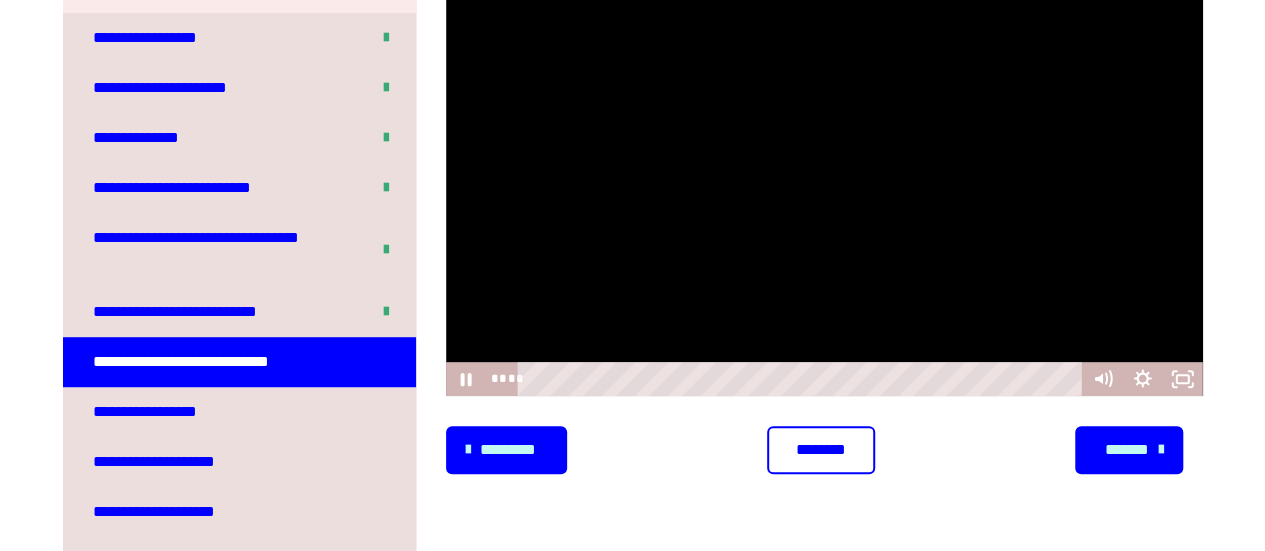 click at bounding box center [824, 184] 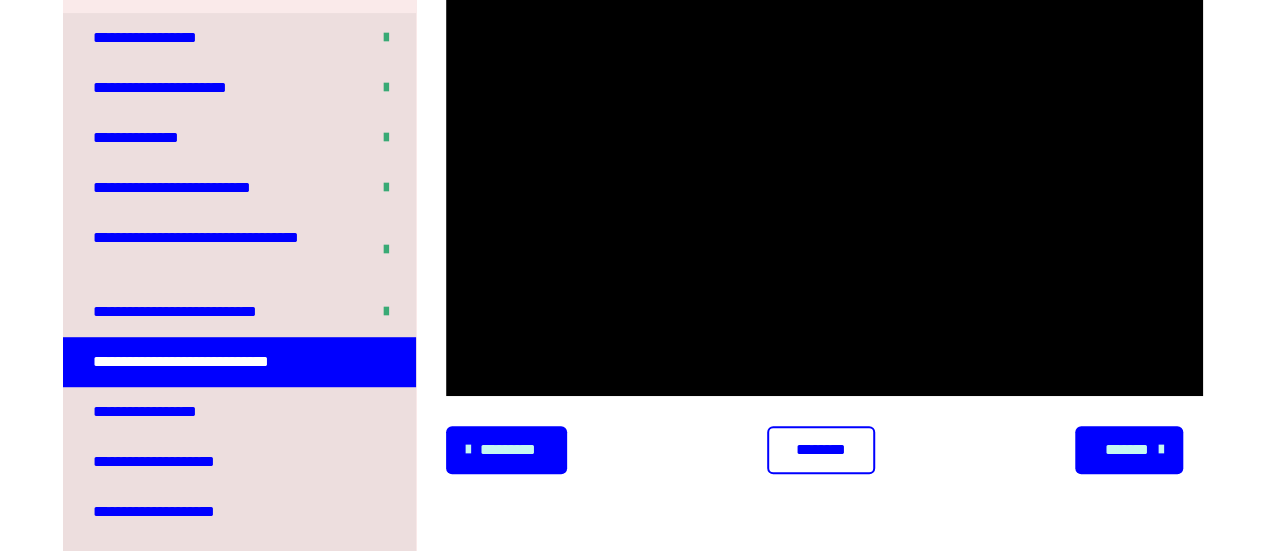 click at bounding box center (824, 184) 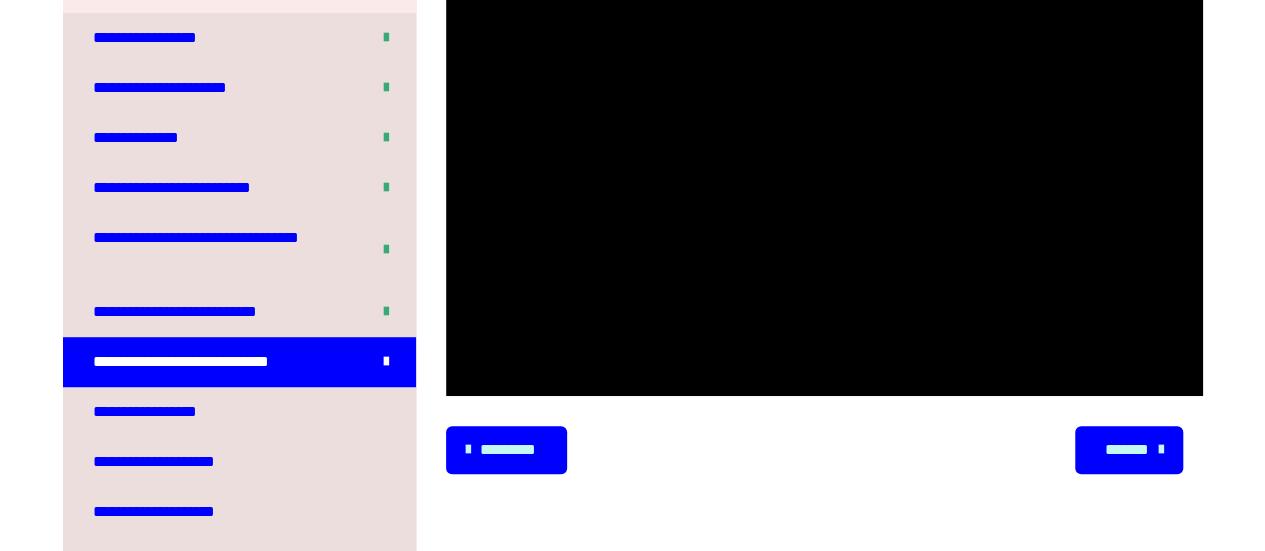 click on "*******" at bounding box center [1126, 450] 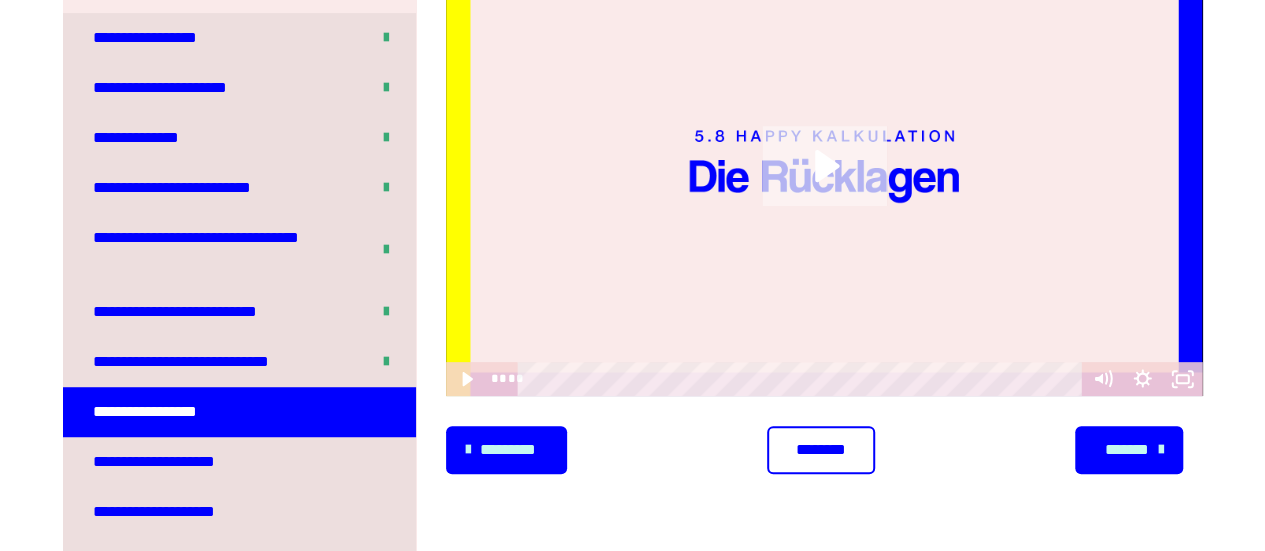 click 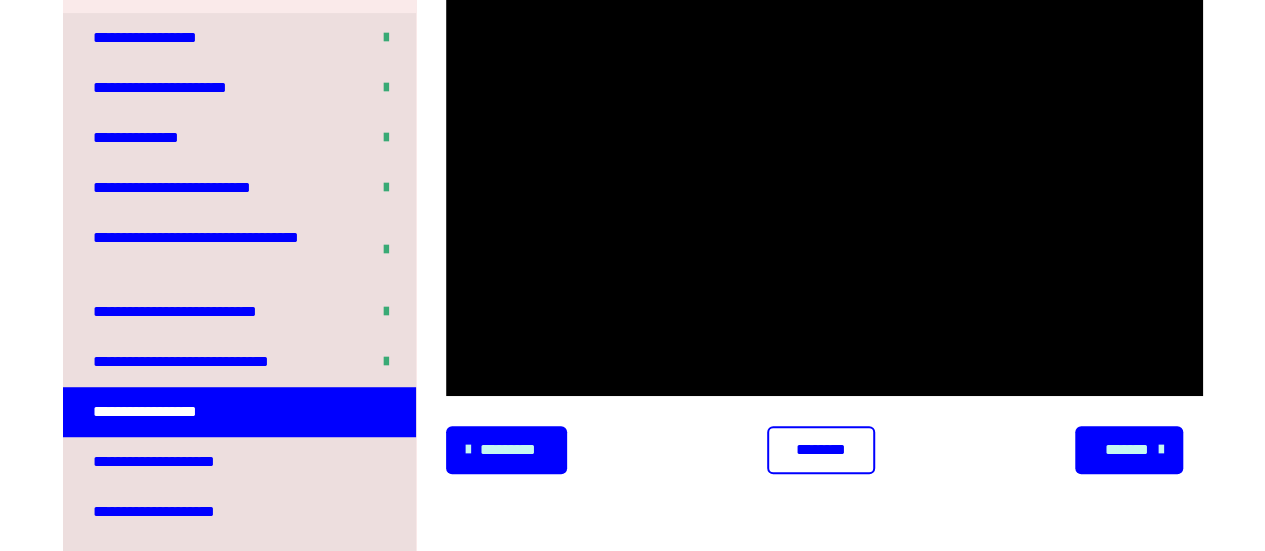 type 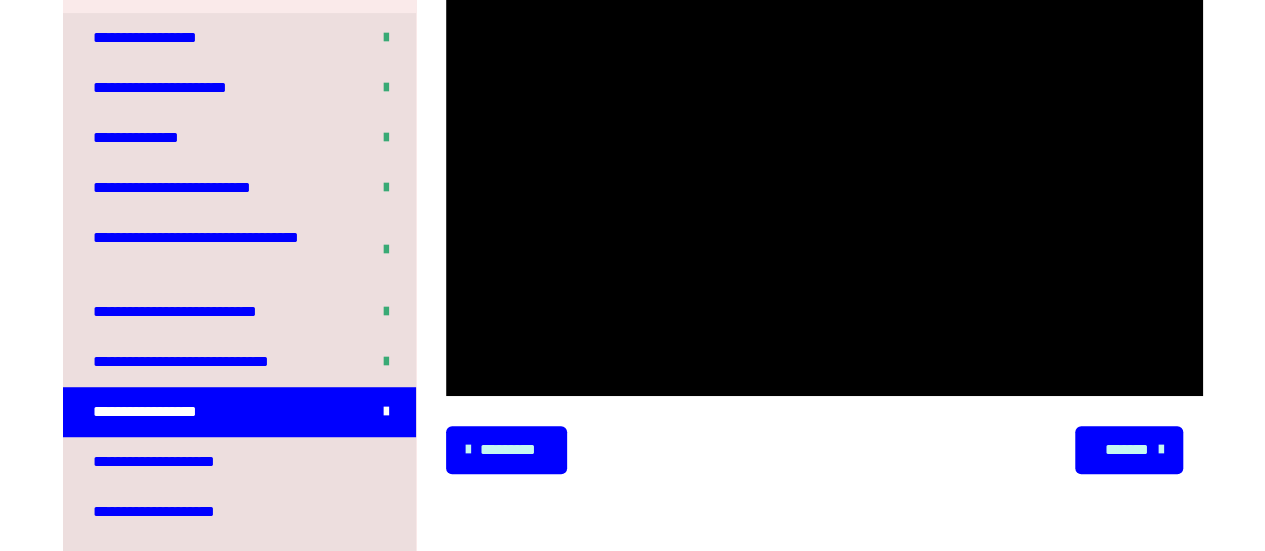 click on "*******" at bounding box center (1126, 450) 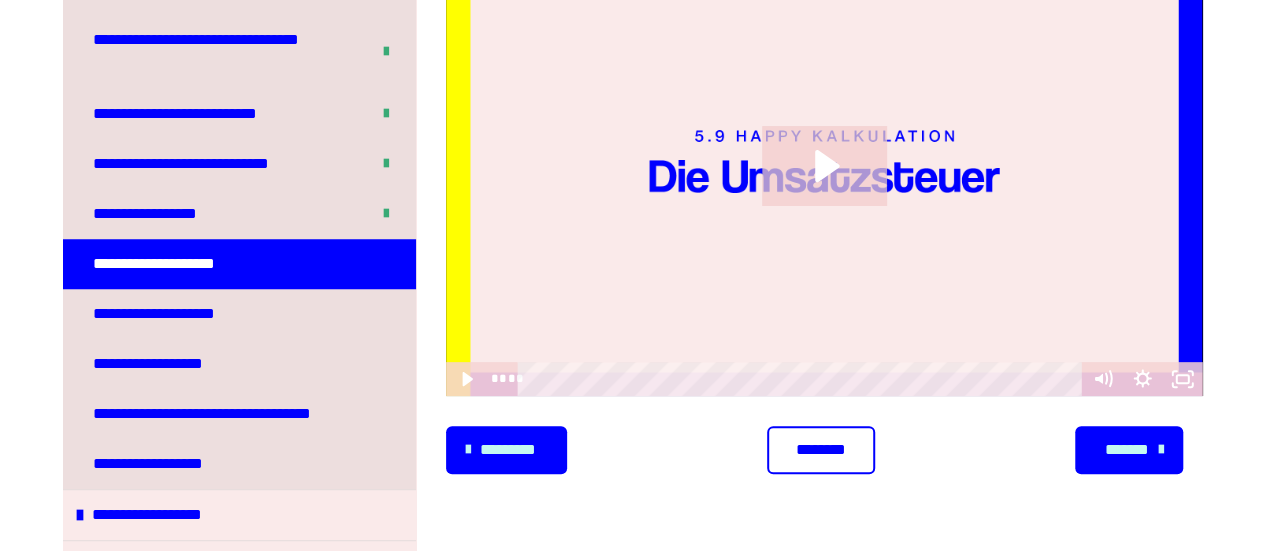 scroll, scrollTop: 700, scrollLeft: 0, axis: vertical 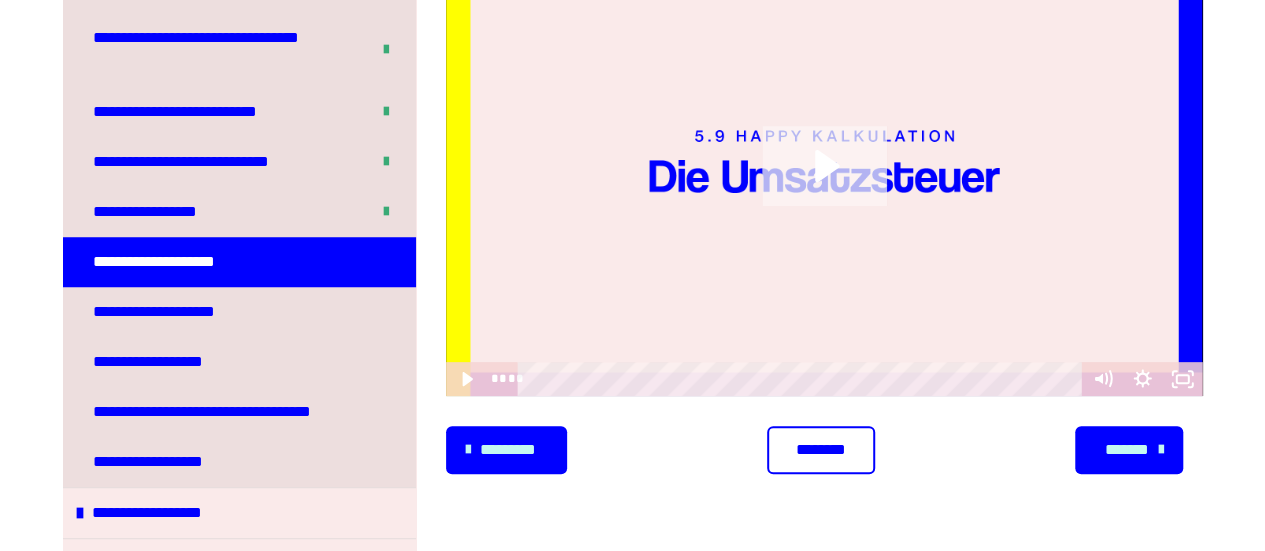 click 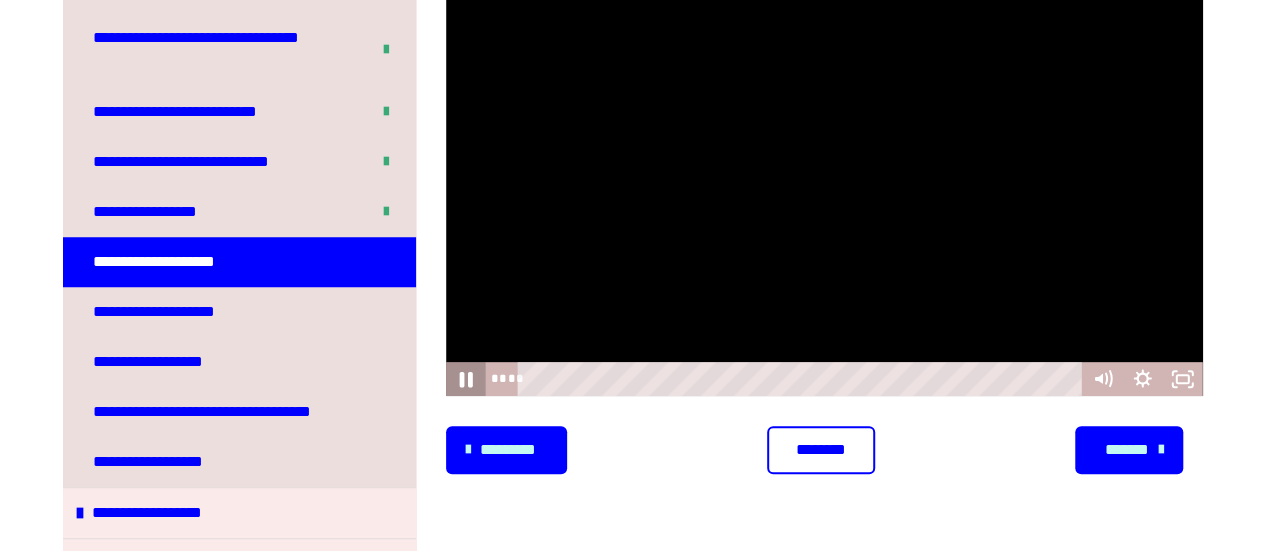 click 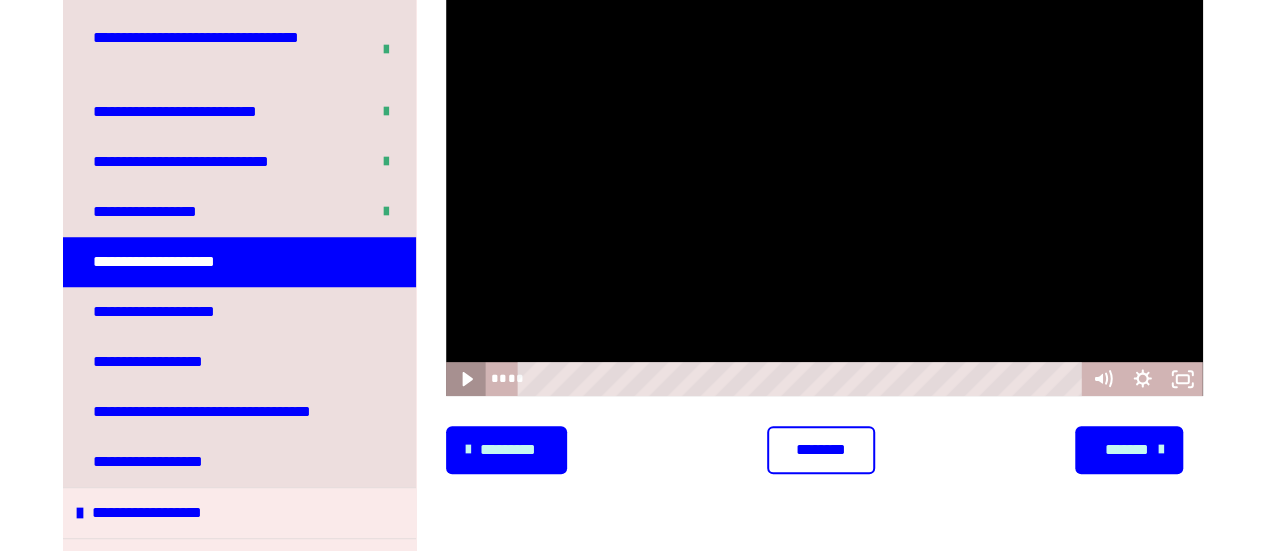 click 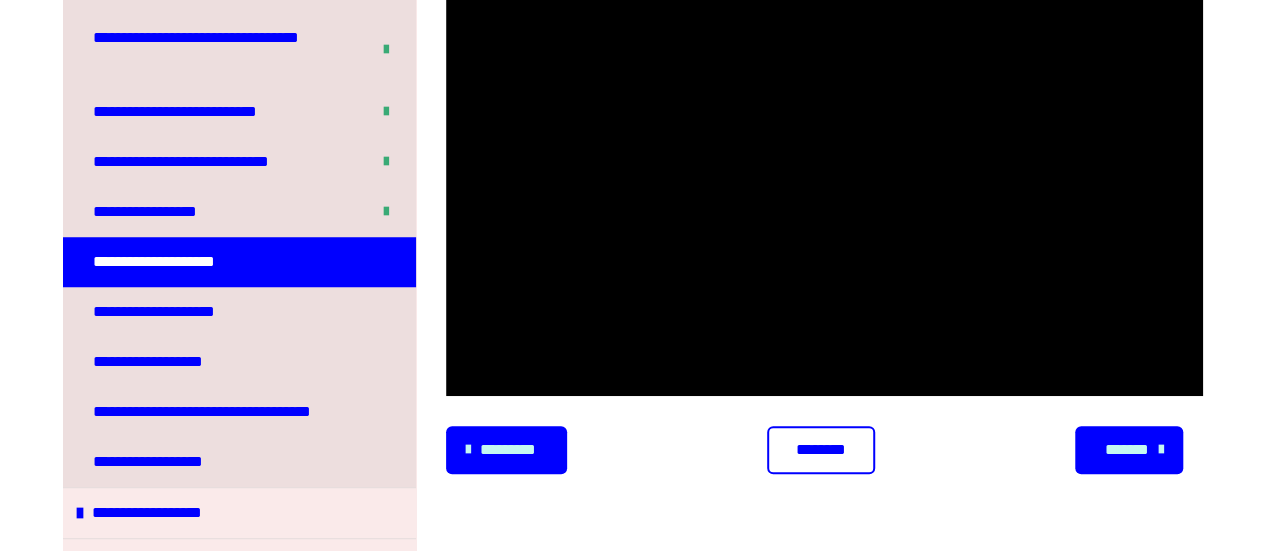click on "********" at bounding box center (821, 450) 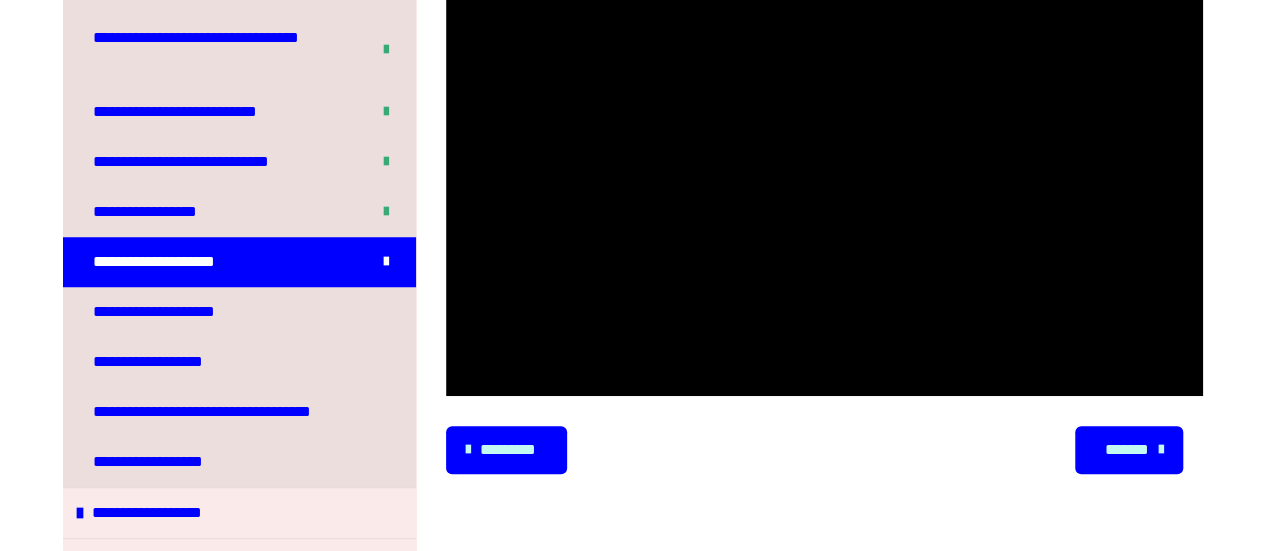 click on "*******" at bounding box center [1126, 450] 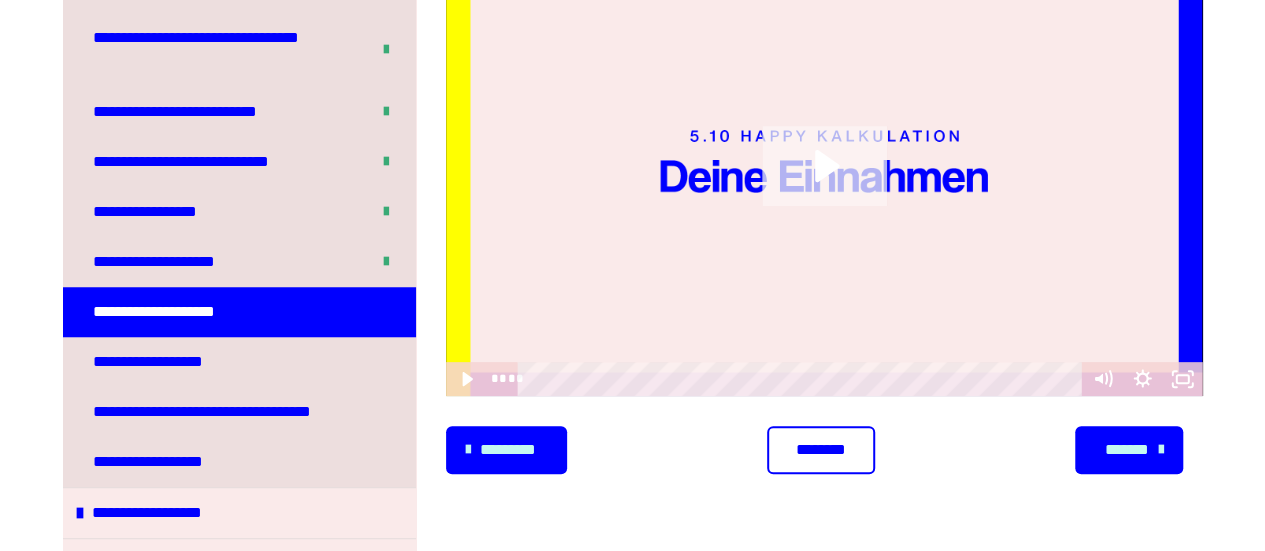 click 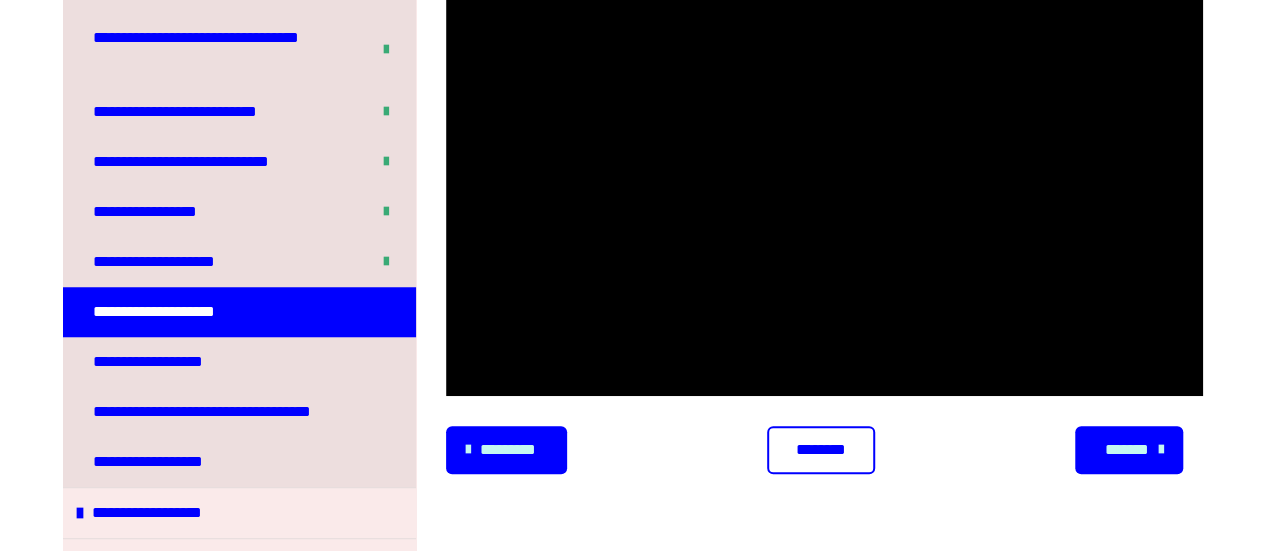 click on "********" at bounding box center [821, 450] 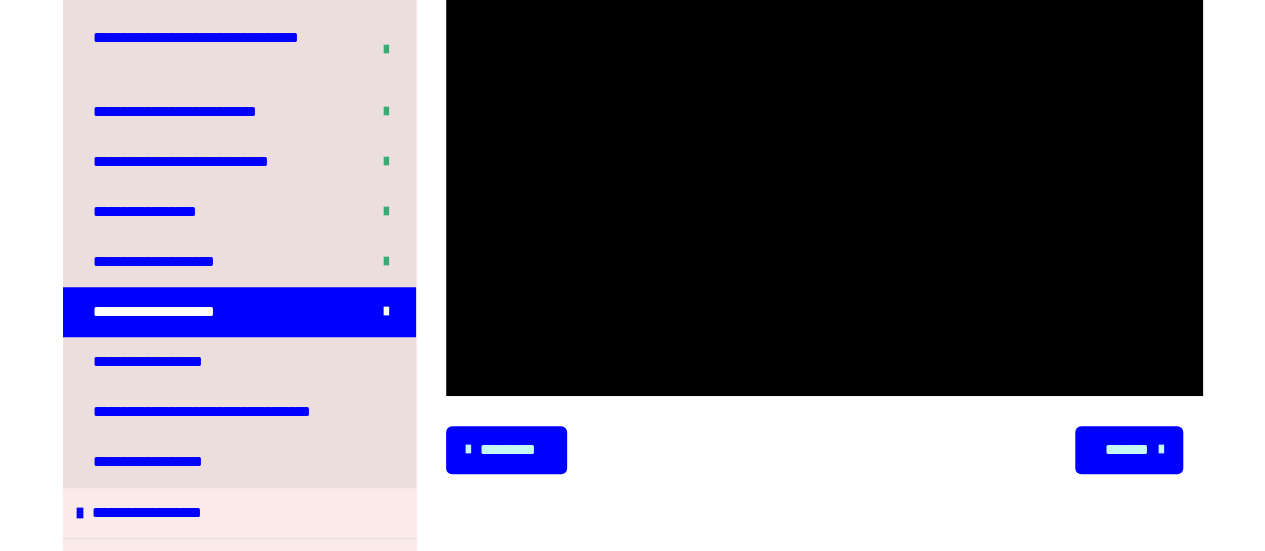 drag, startPoint x: 1141, startPoint y: 448, endPoint x: 1133, endPoint y: 511, distance: 63.505905 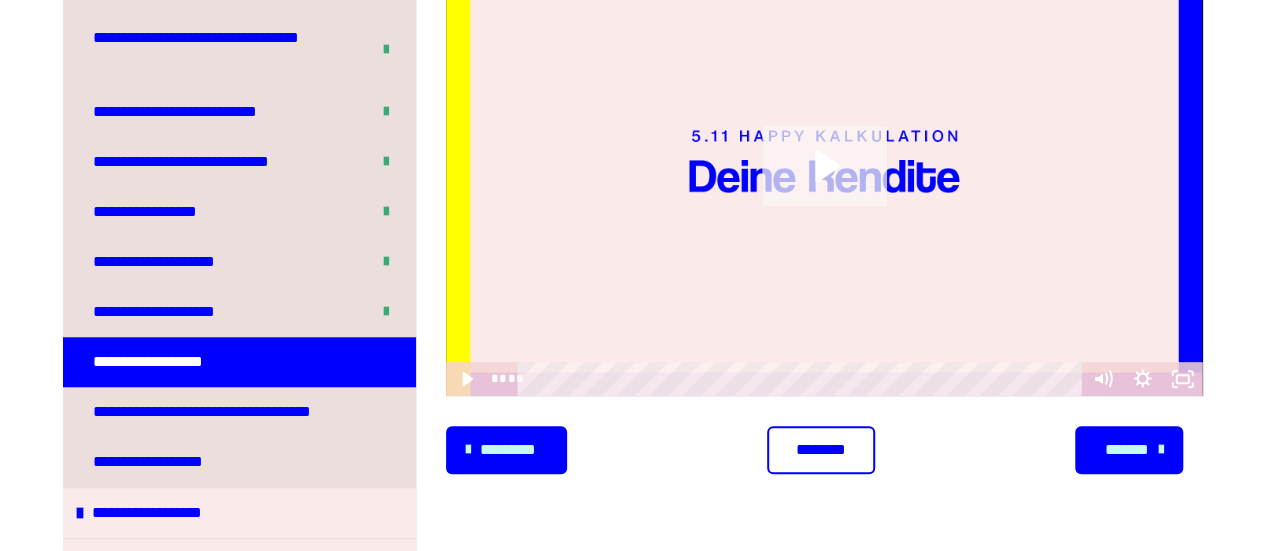 click 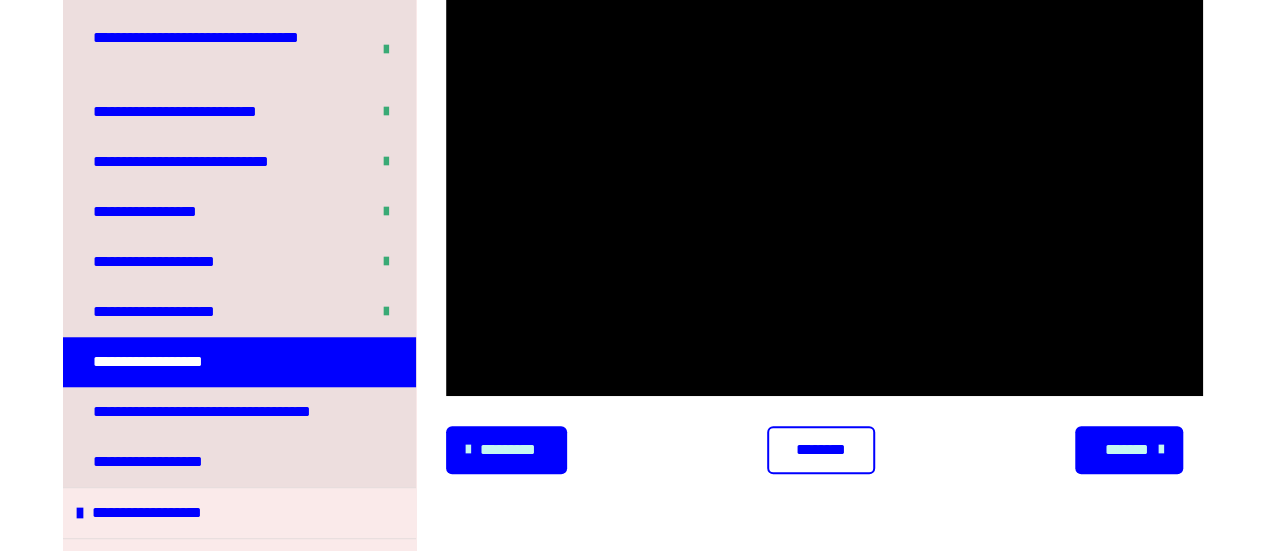 type 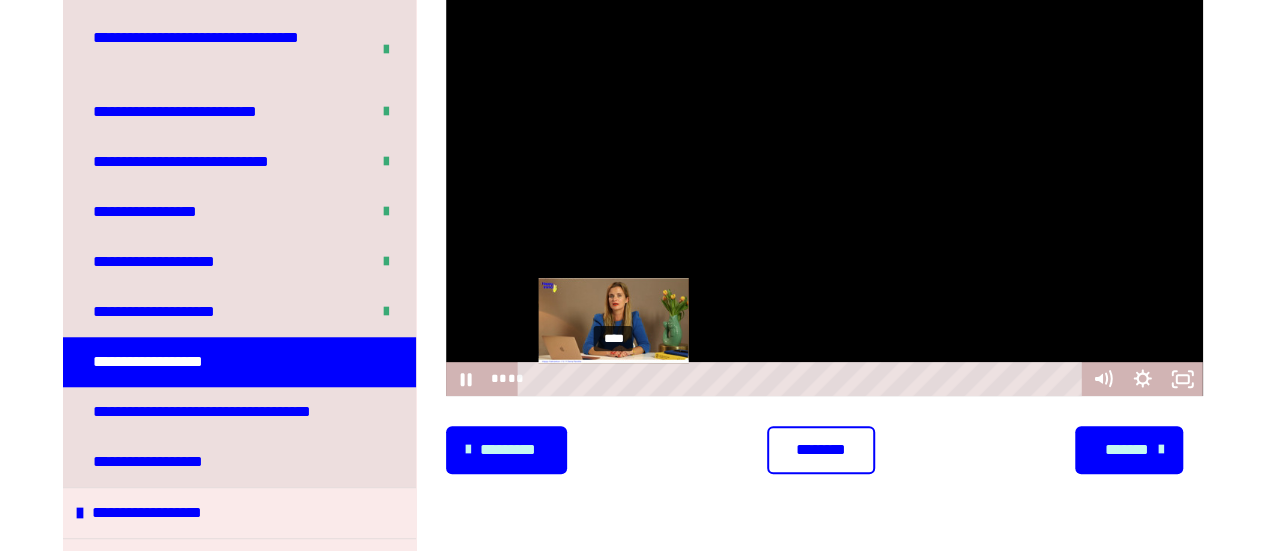 click on "****" at bounding box center [802, 379] 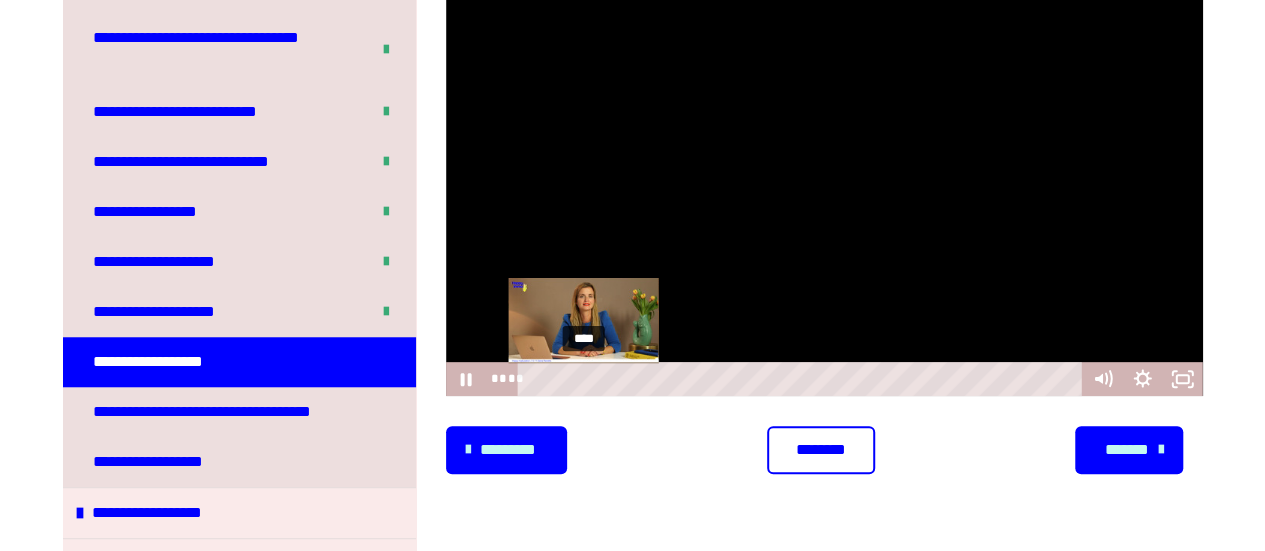 click on "****" at bounding box center (802, 379) 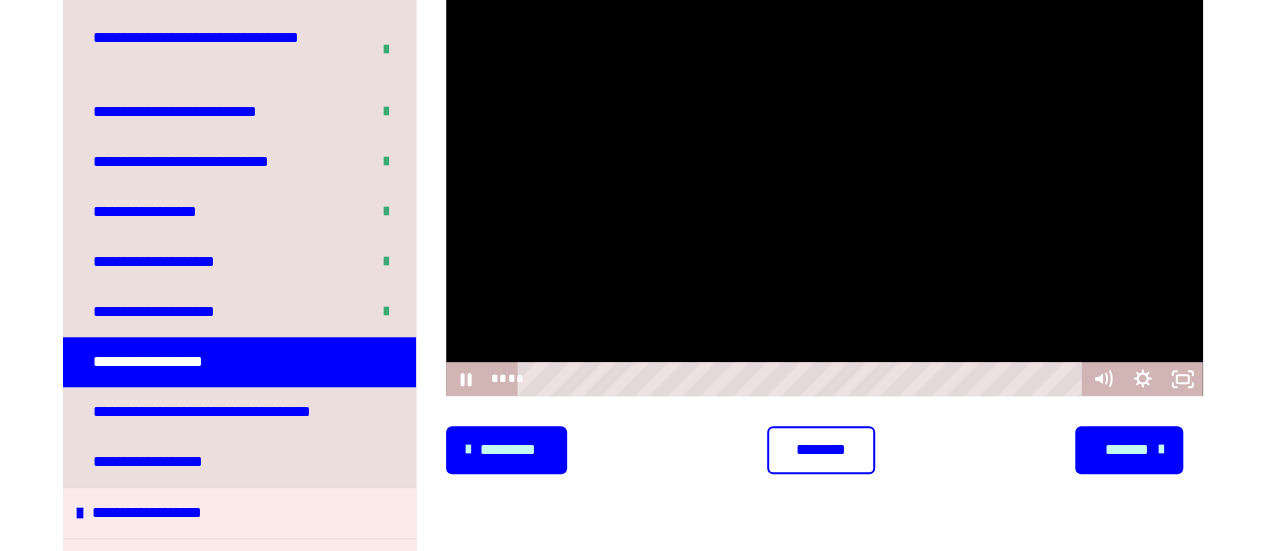 click at bounding box center [824, 184] 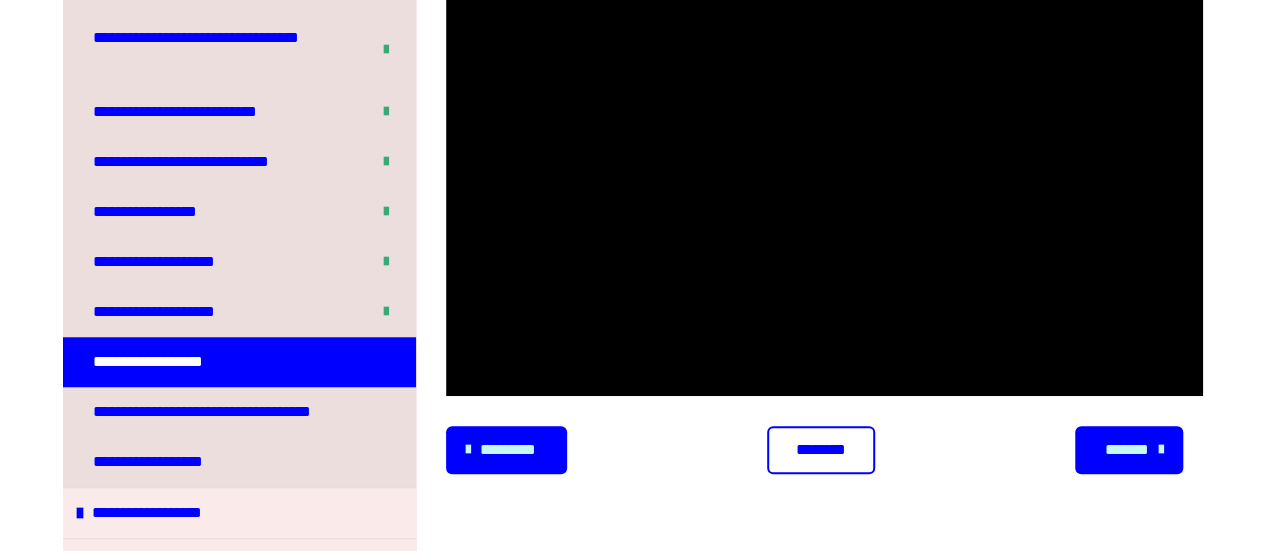 click at bounding box center (824, 184) 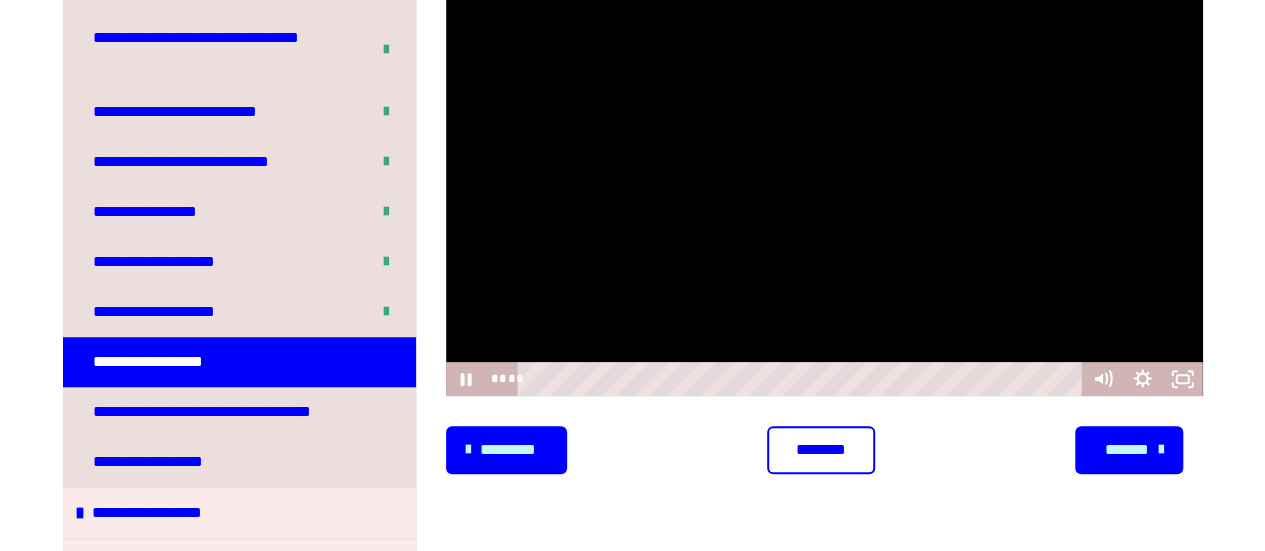 click at bounding box center [824, 184] 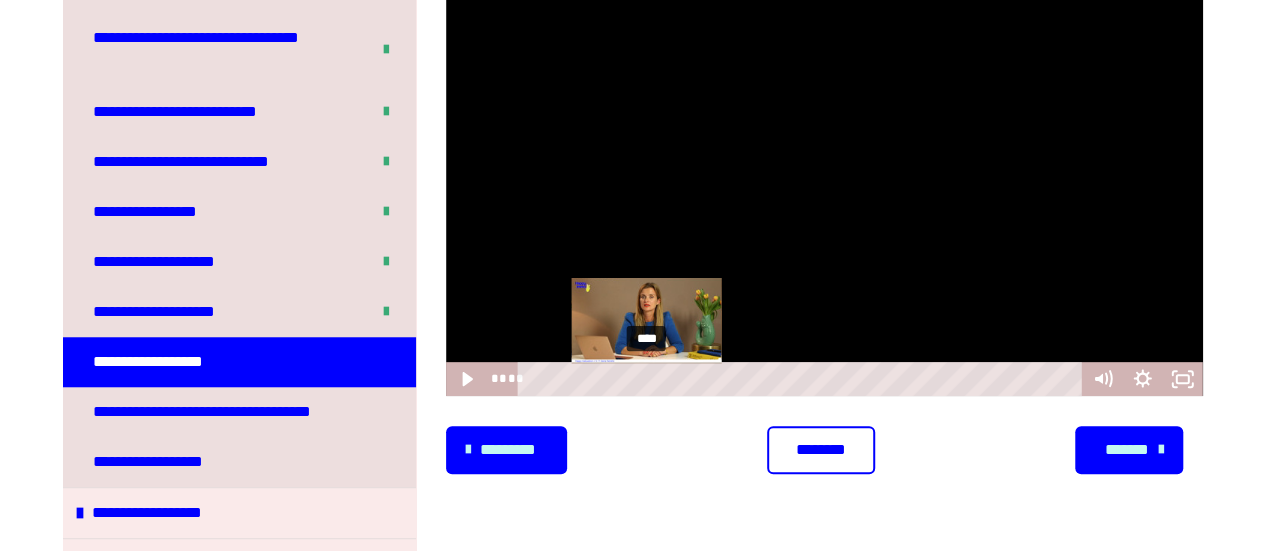 click on "****" at bounding box center [802, 379] 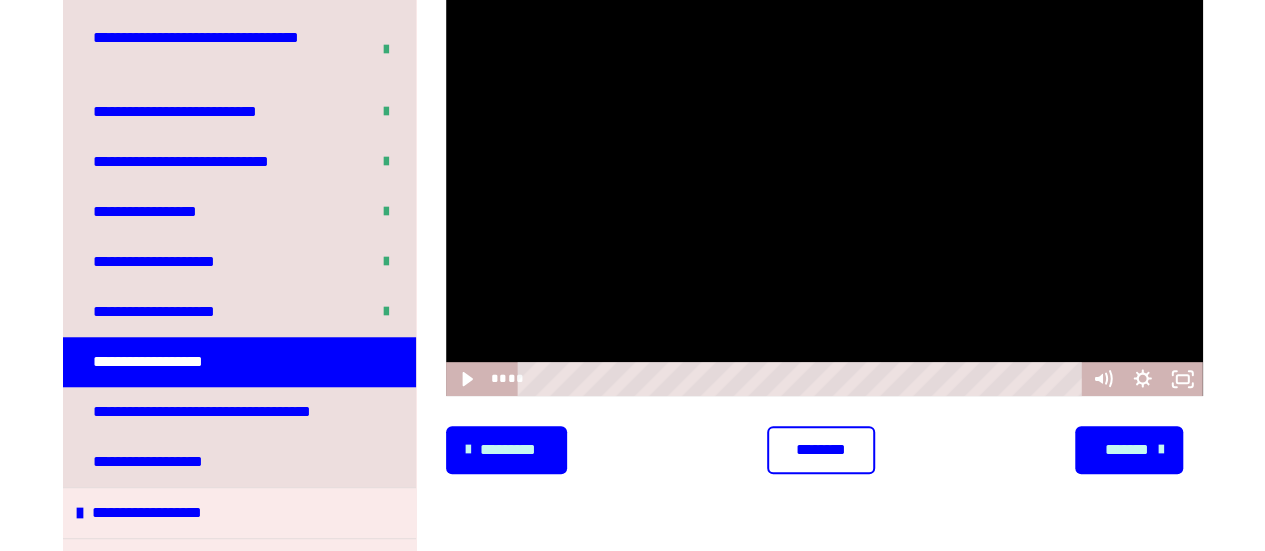 click at bounding box center [824, 184] 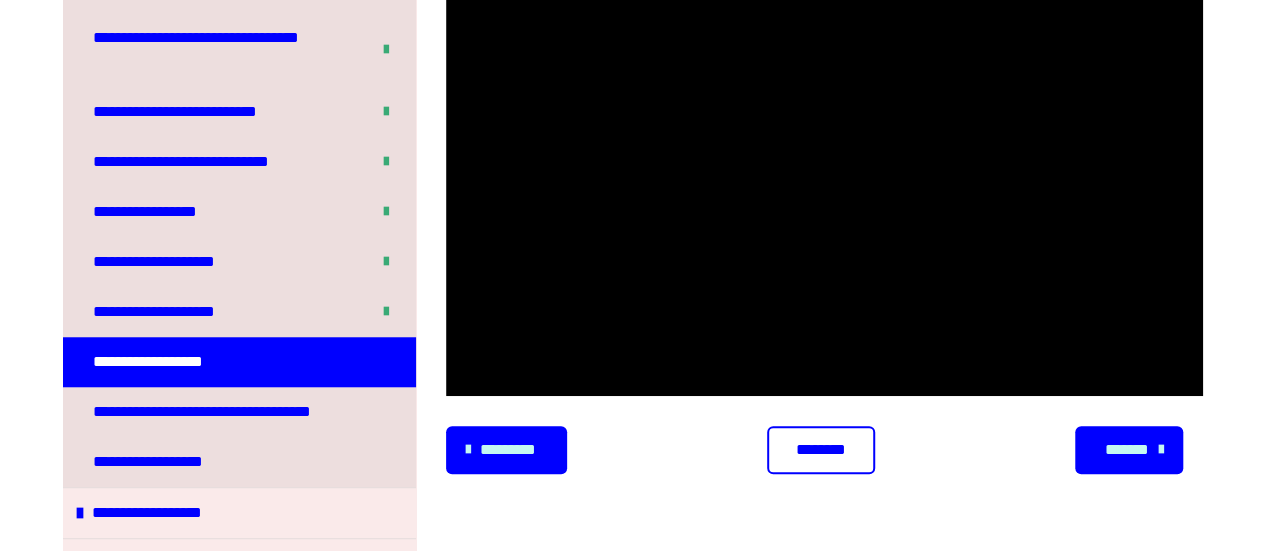 click at bounding box center (824, 184) 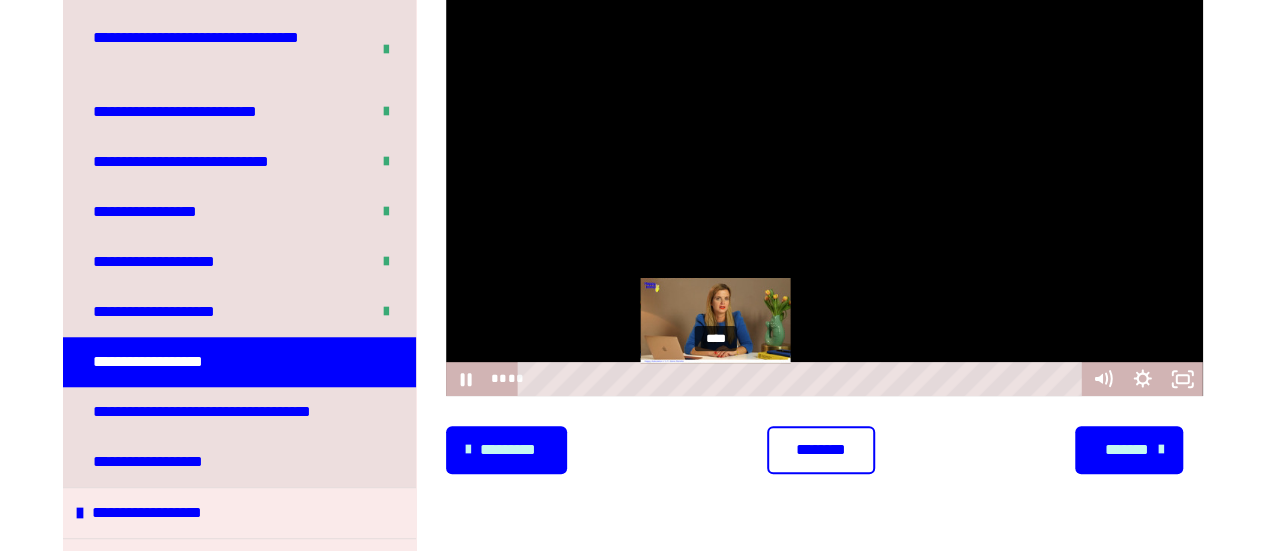 click on "****" at bounding box center (802, 379) 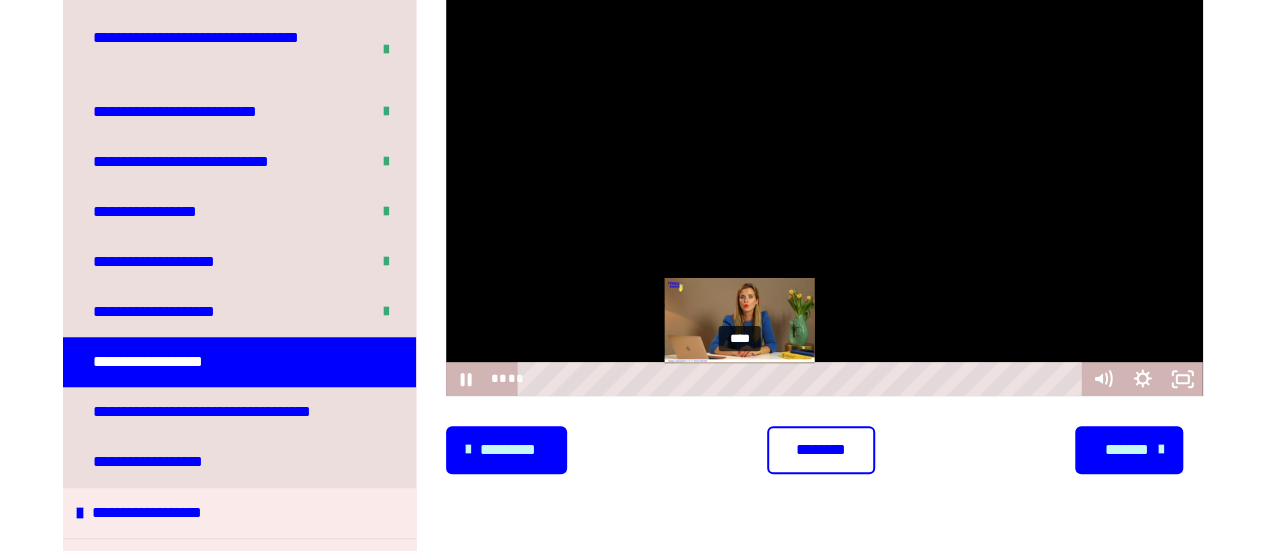 click on "****" at bounding box center (802, 379) 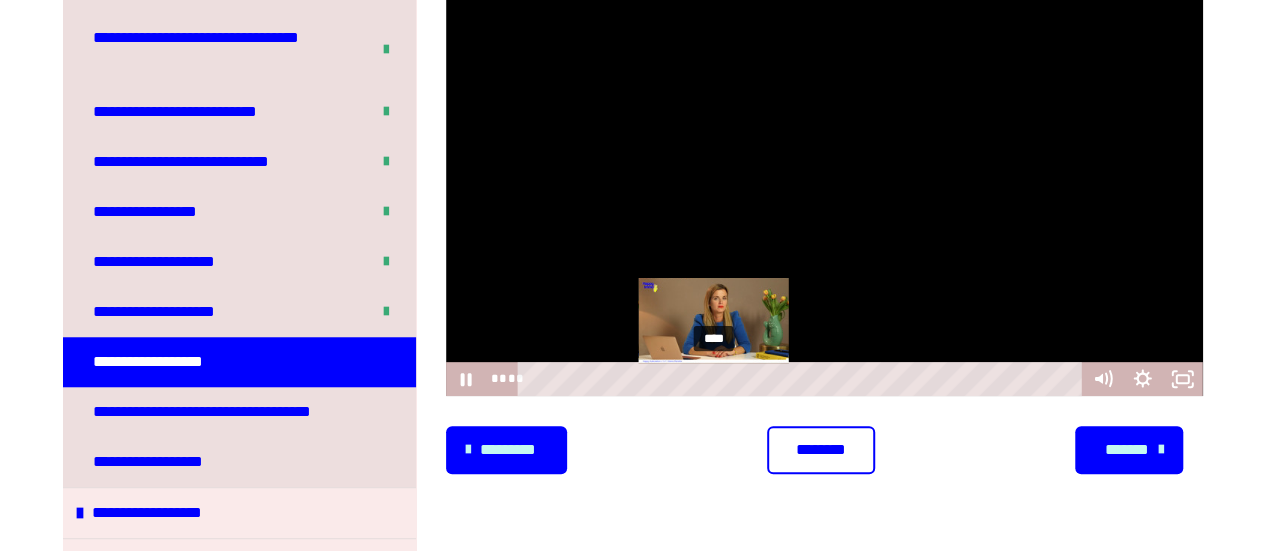 click on "****" at bounding box center (802, 379) 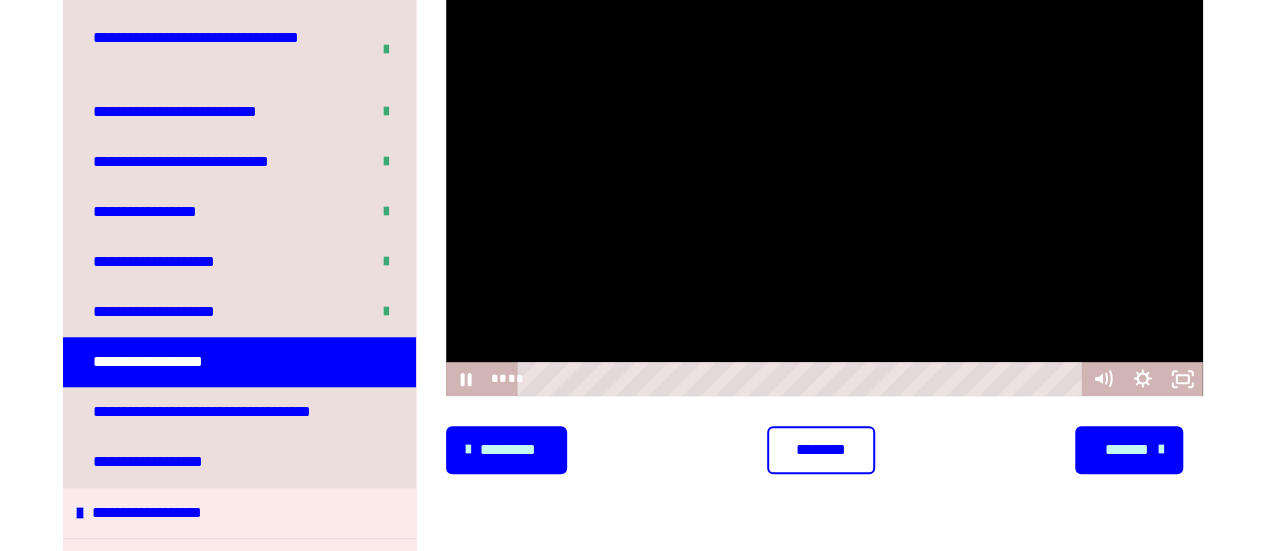 click at bounding box center [824, 184] 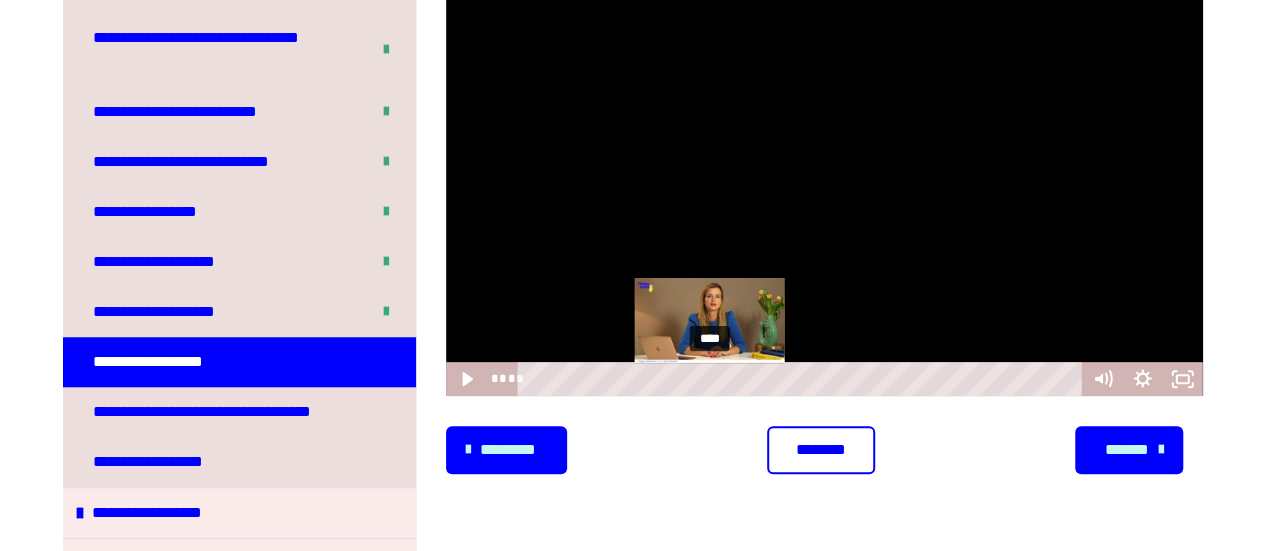 click on "****" at bounding box center (802, 379) 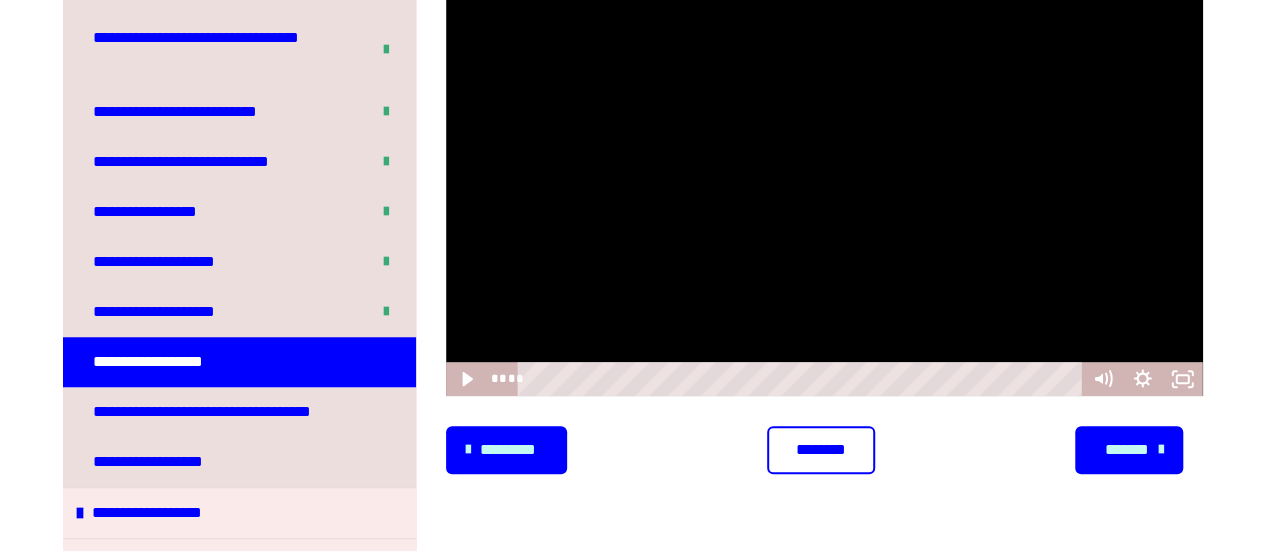 click at bounding box center (824, 184) 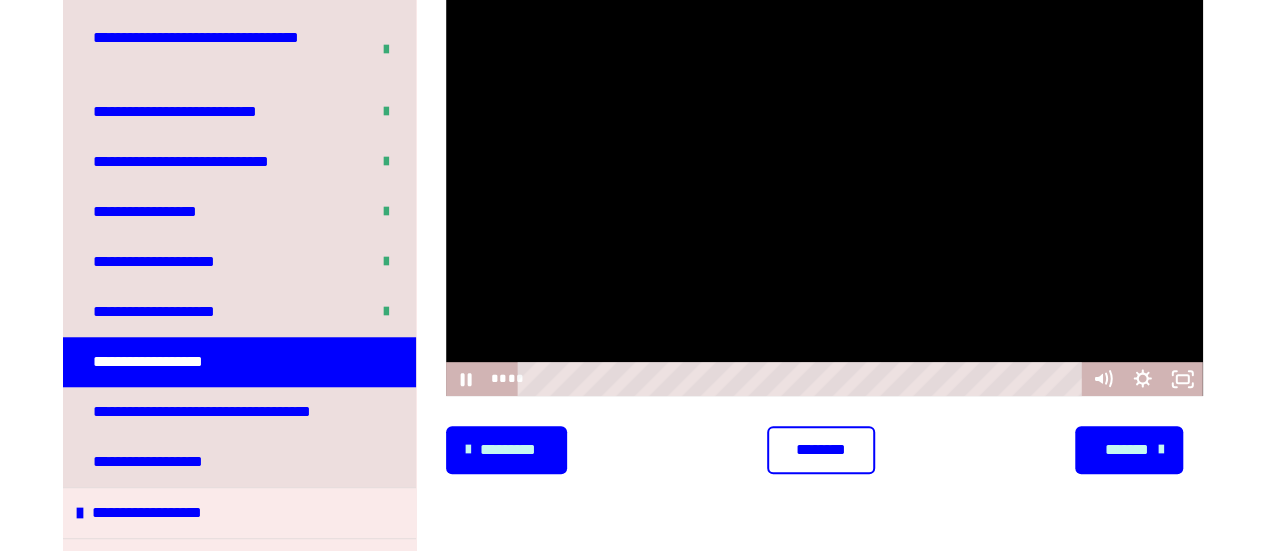 click at bounding box center (824, 184) 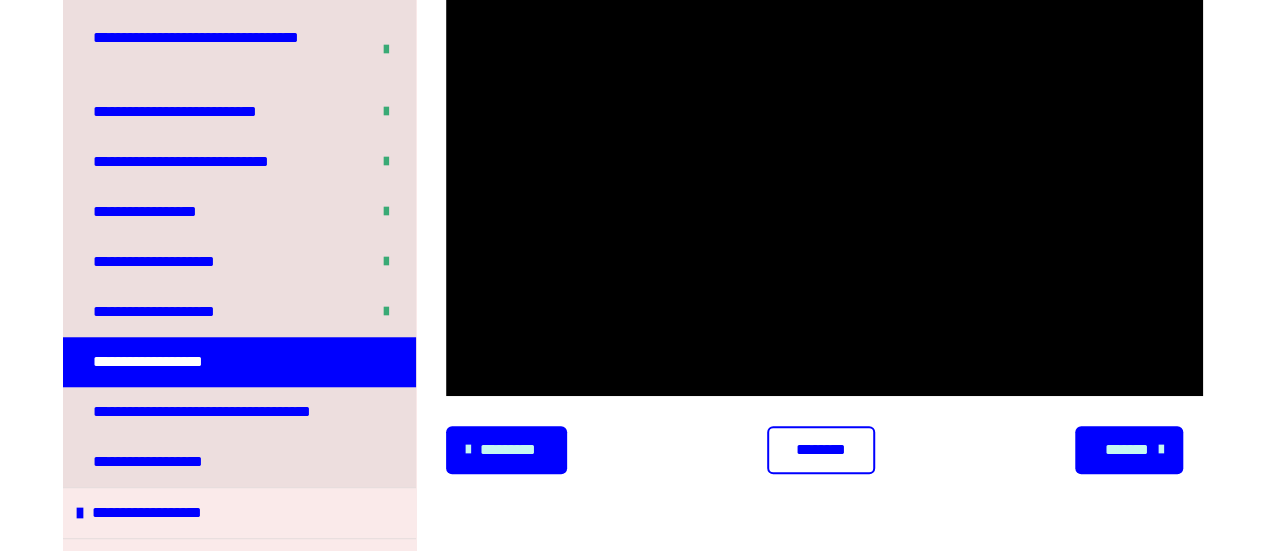 click at bounding box center [824, 184] 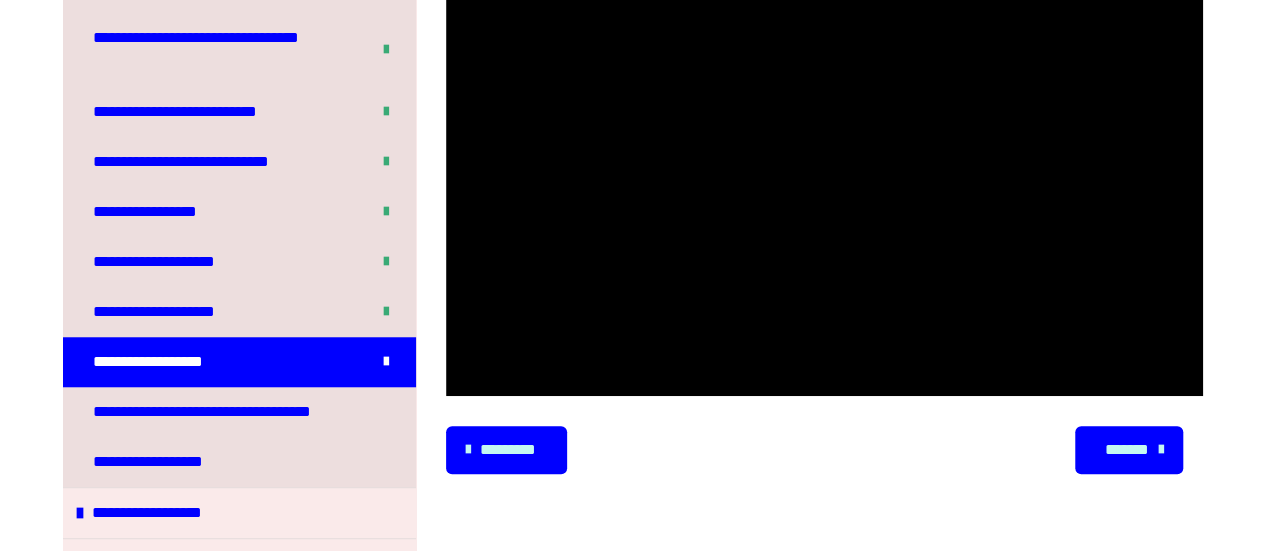 click on "*******" at bounding box center [1126, 450] 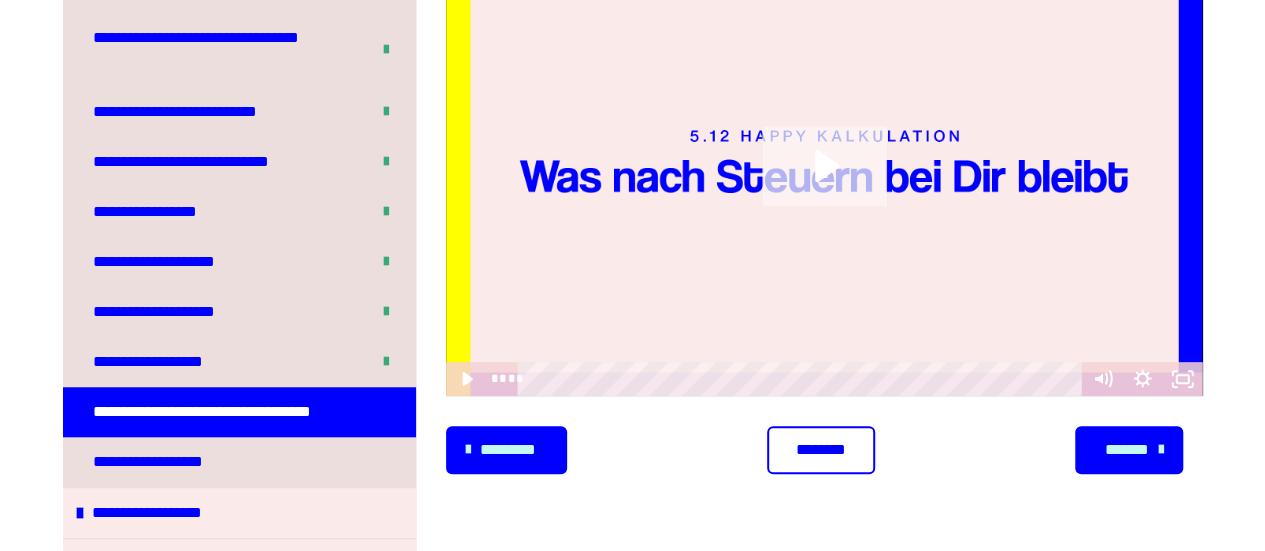 click 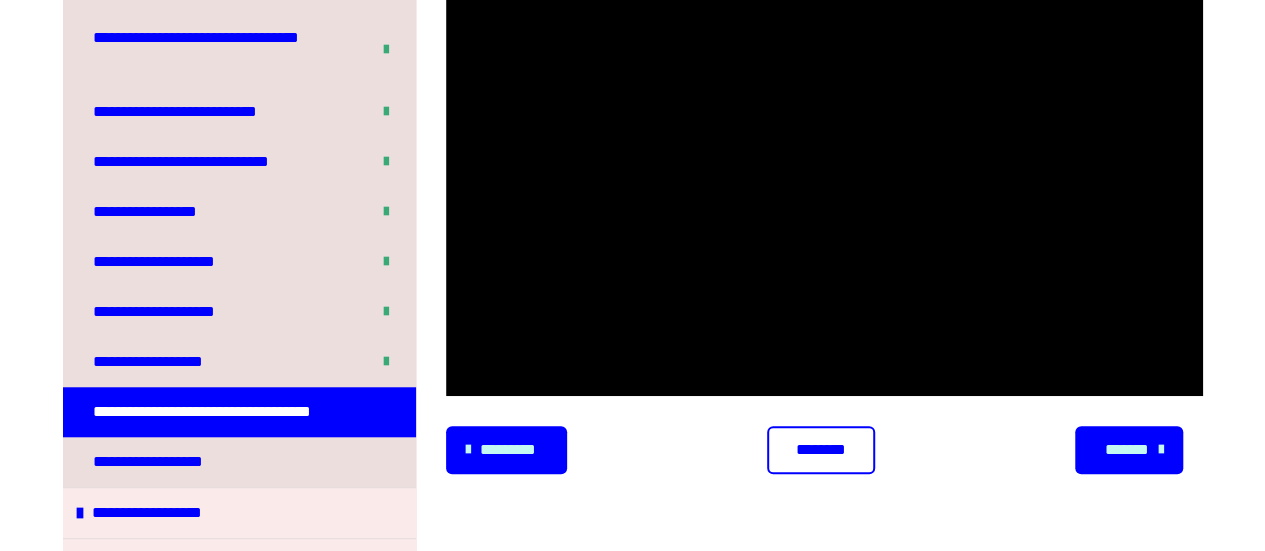 click at bounding box center (824, 184) 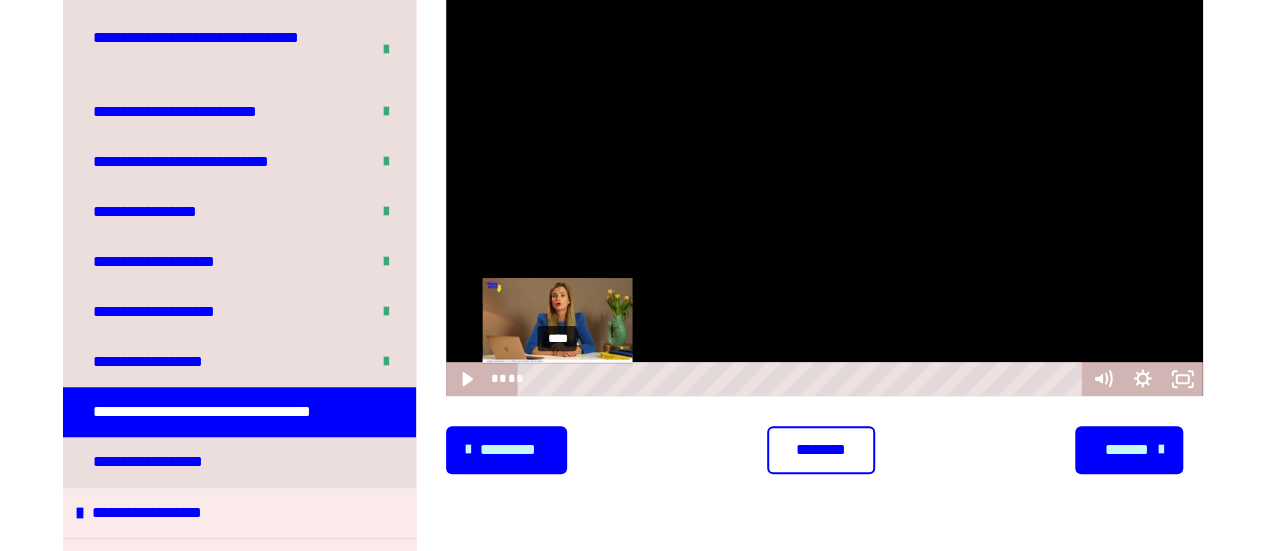 click on "****" at bounding box center [802, 379] 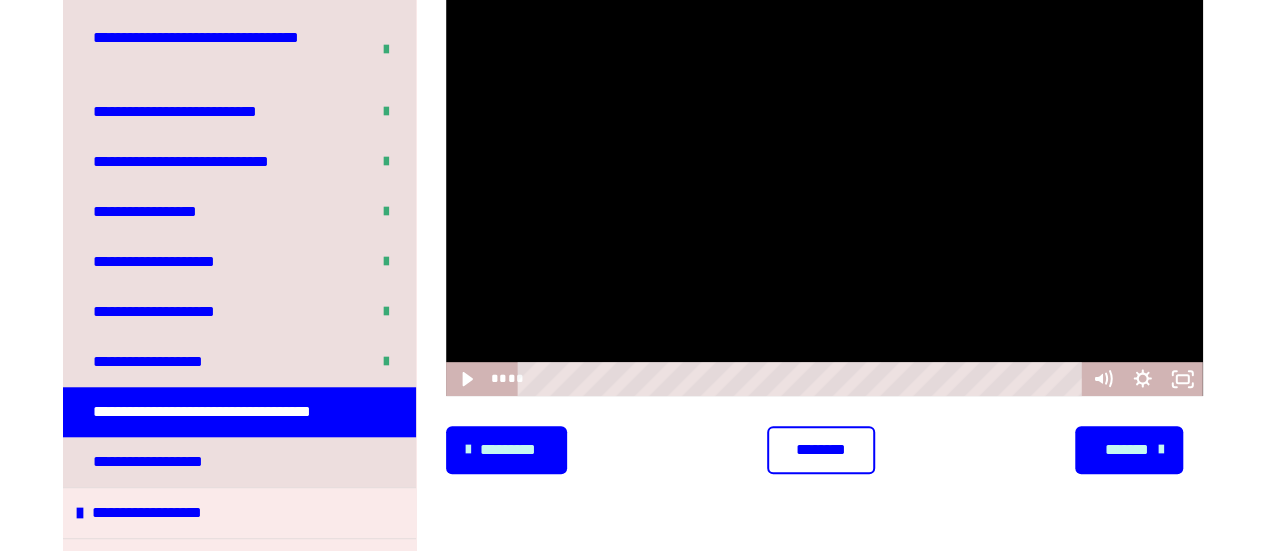 click at bounding box center [824, 184] 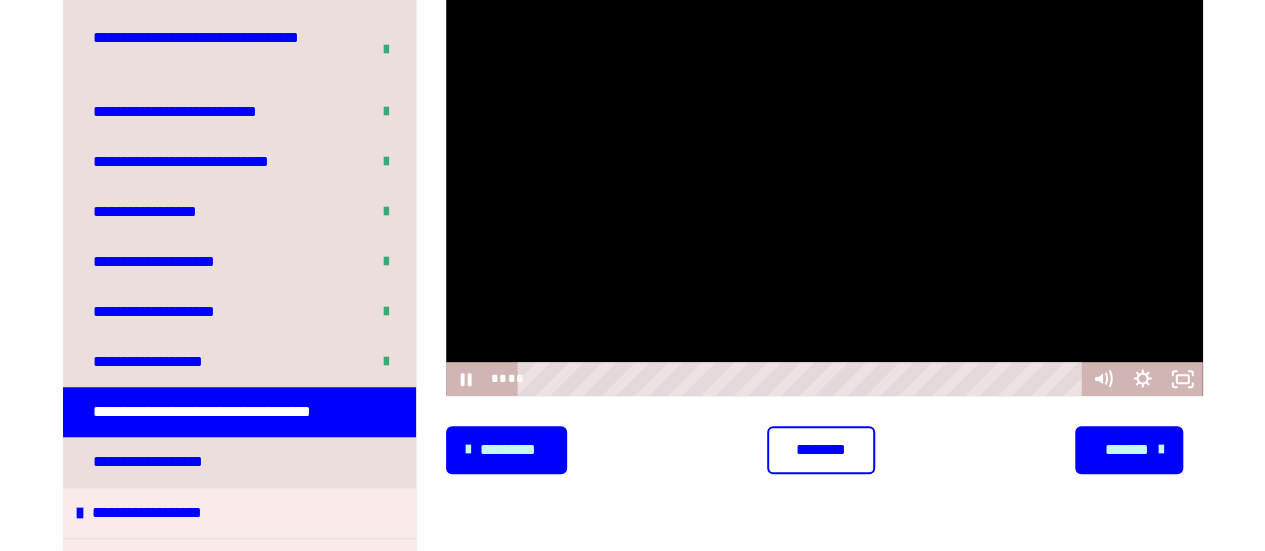 click at bounding box center (824, 184) 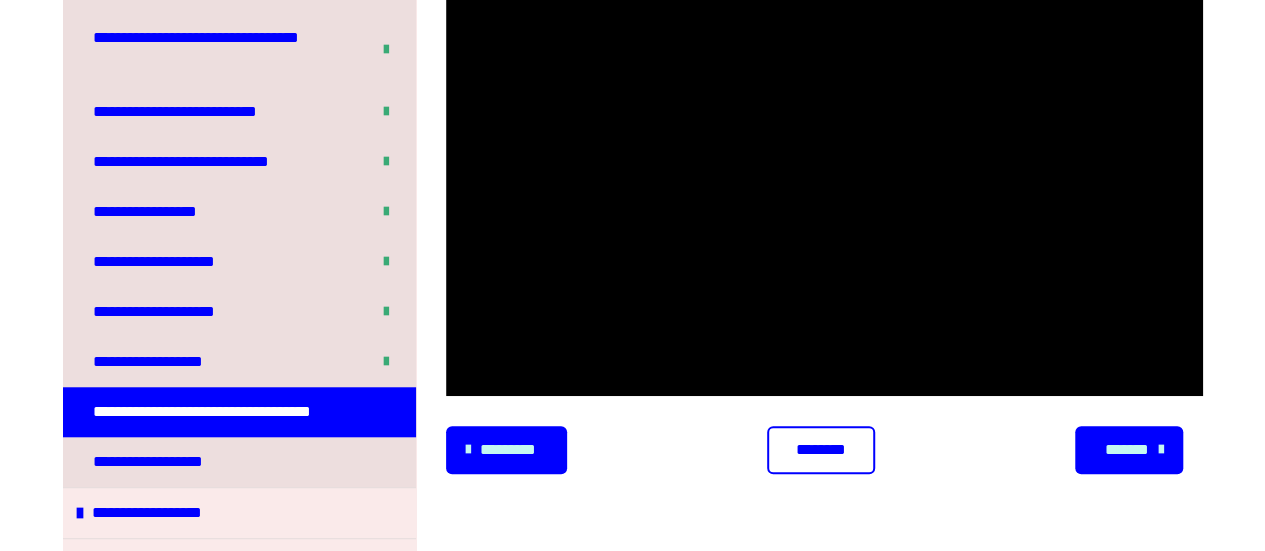 click at bounding box center [824, 184] 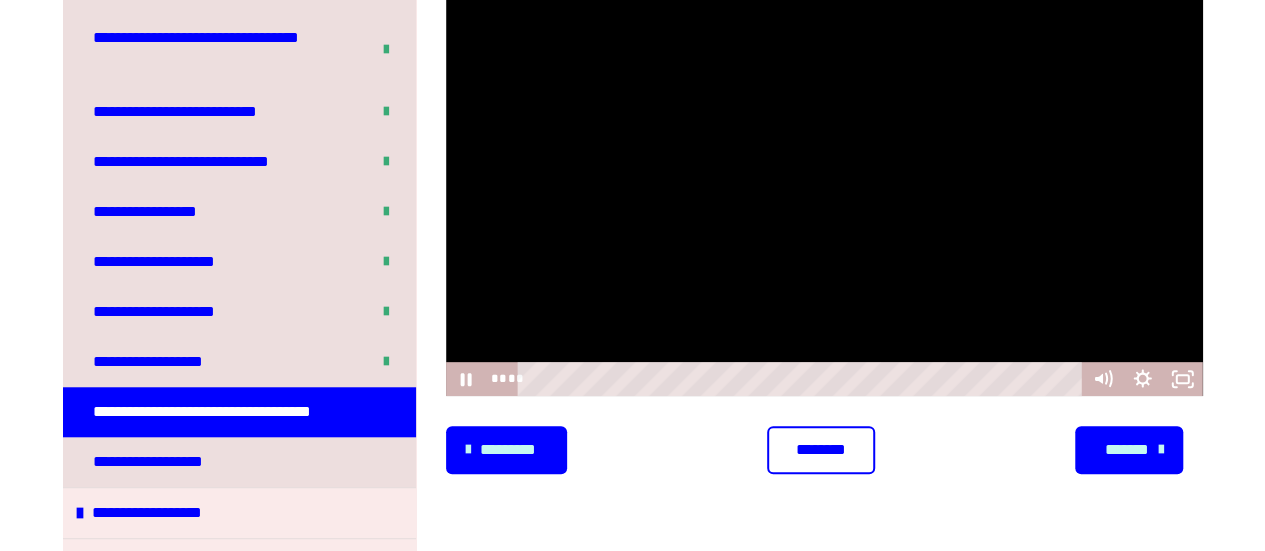 click at bounding box center [824, 184] 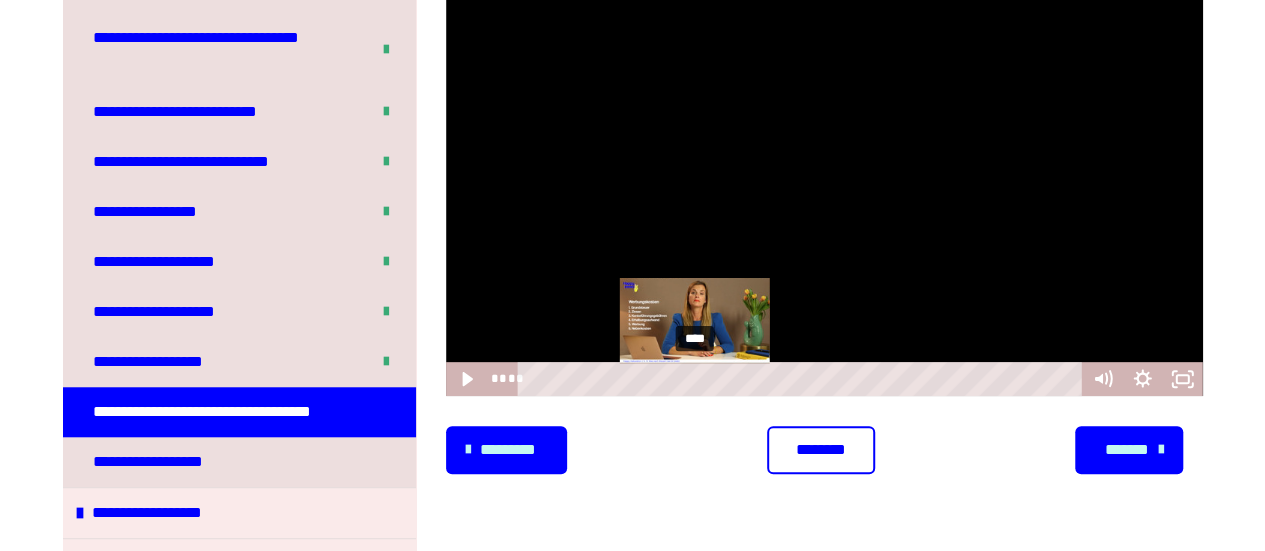 click on "****" at bounding box center [802, 379] 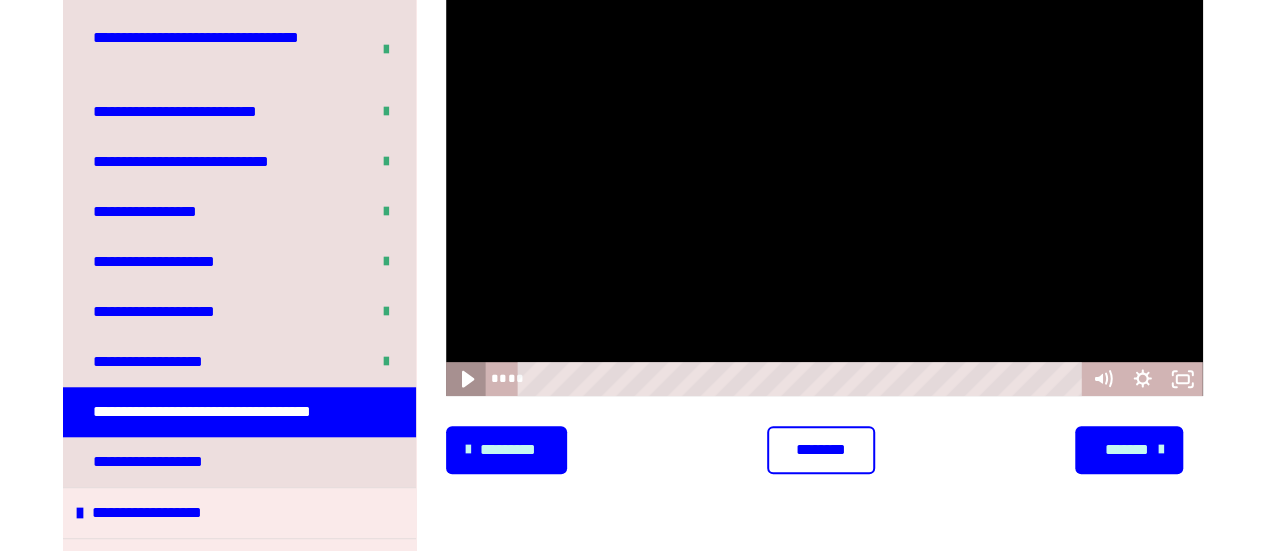 click 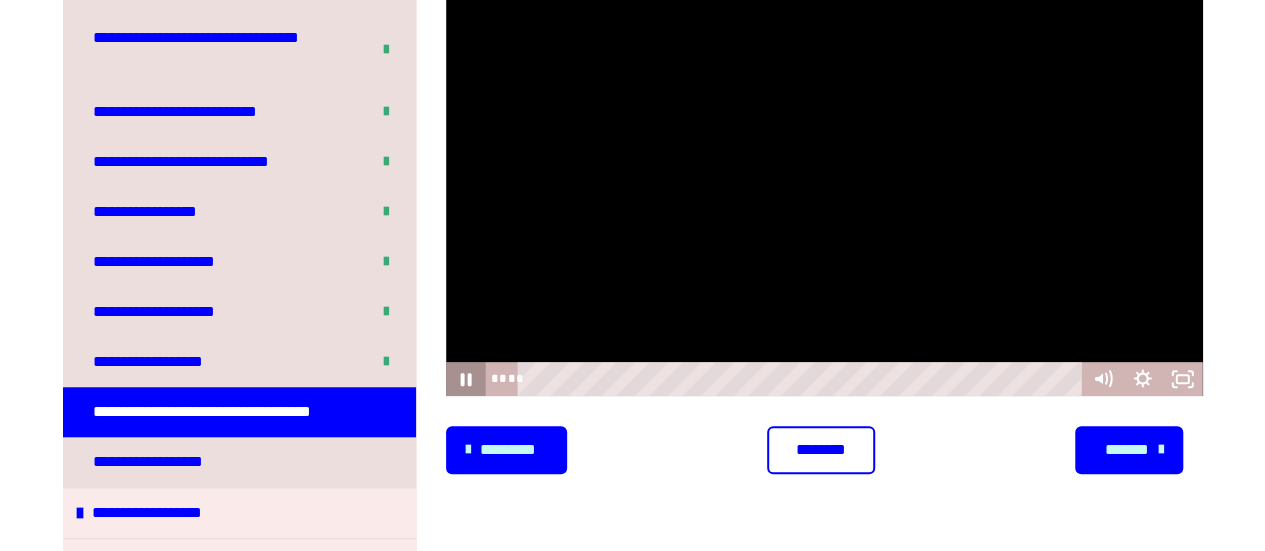 click 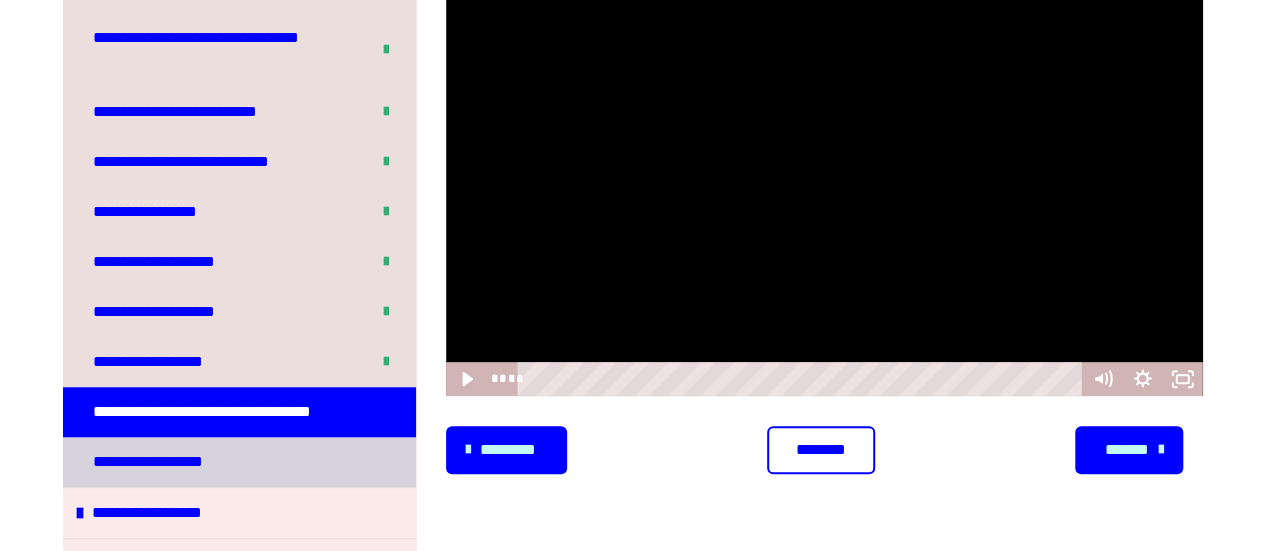click on "**********" at bounding box center [149, 462] 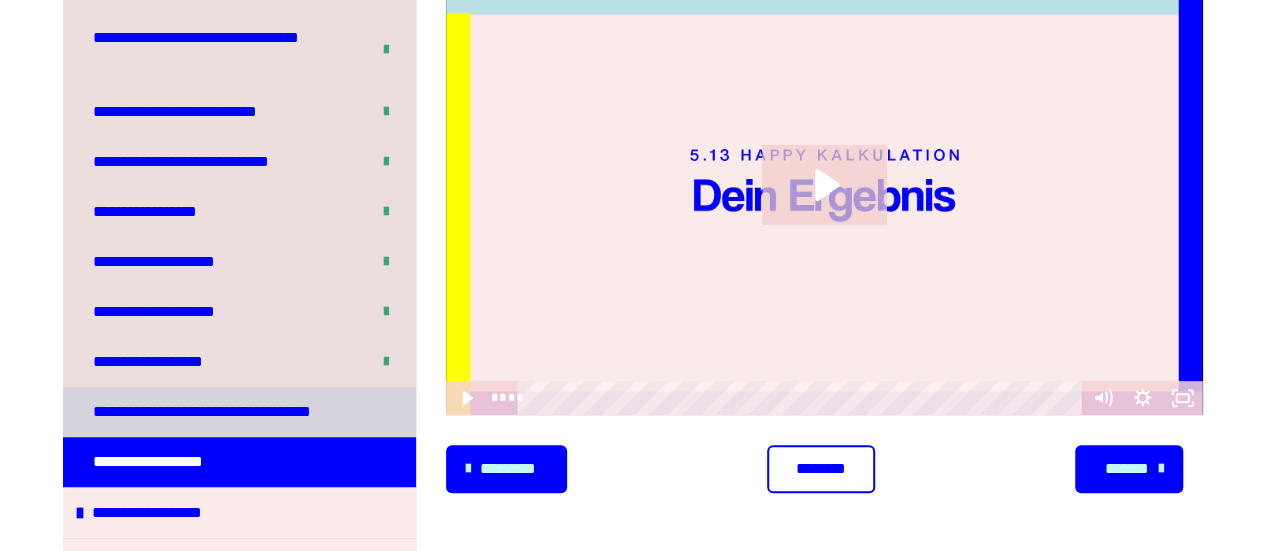 click on "**********" at bounding box center (208, 412) 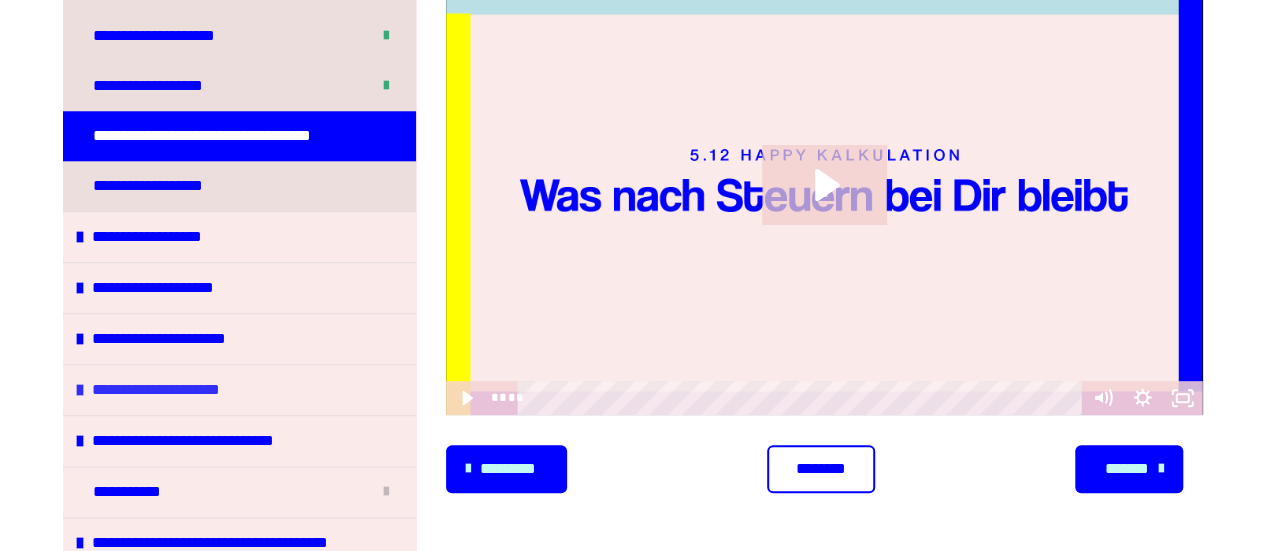 scroll, scrollTop: 982, scrollLeft: 0, axis: vertical 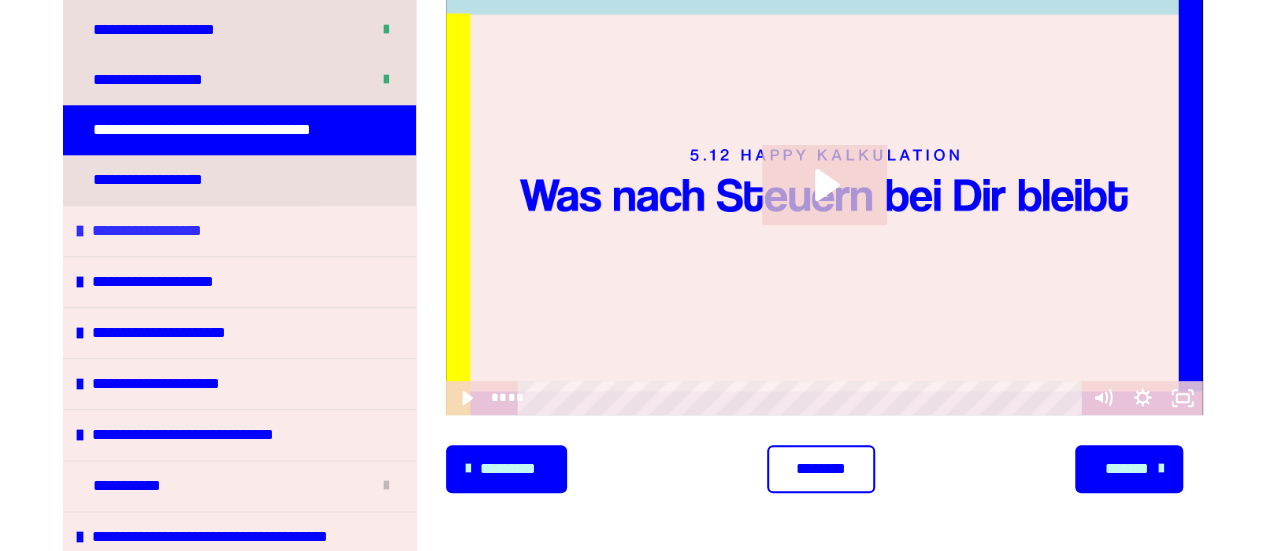 click at bounding box center (80, 231) 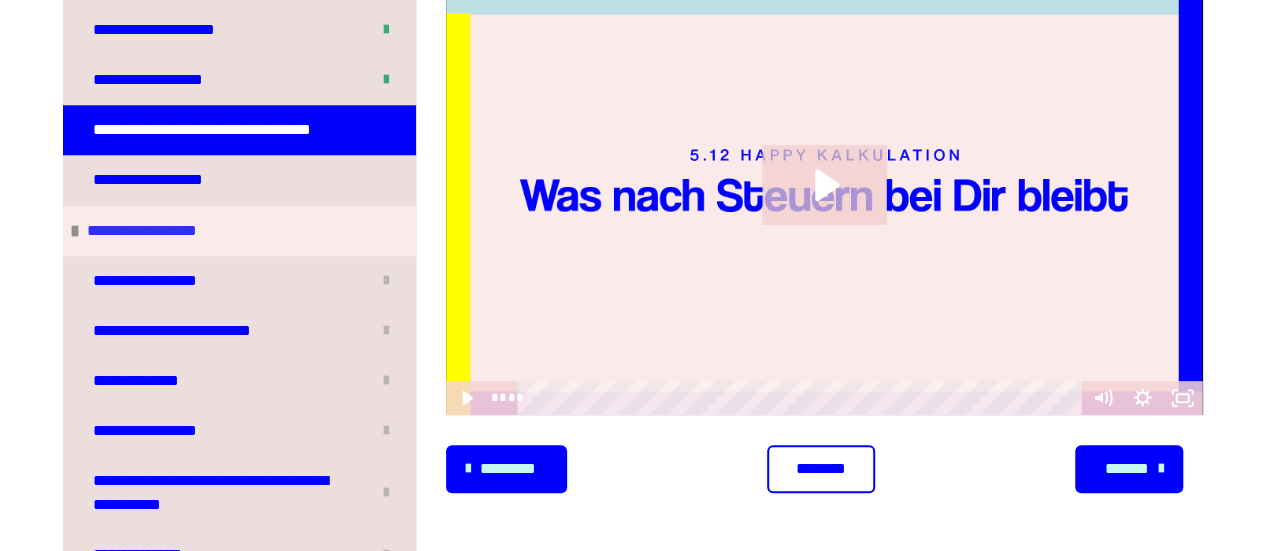 click at bounding box center (75, 231) 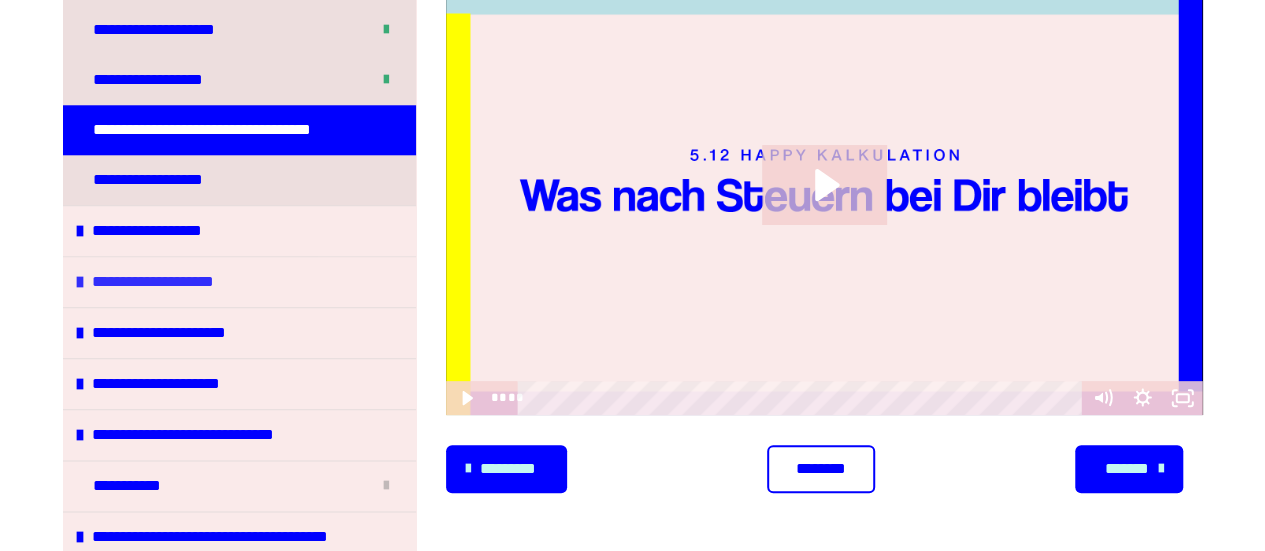 scroll, scrollTop: 782, scrollLeft: 0, axis: vertical 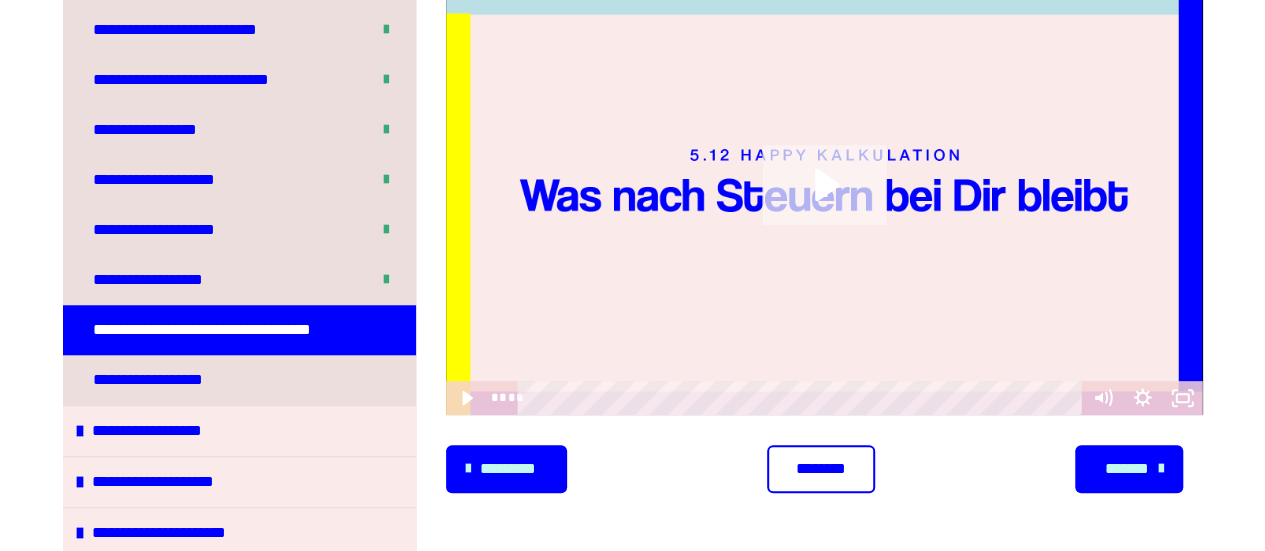 click 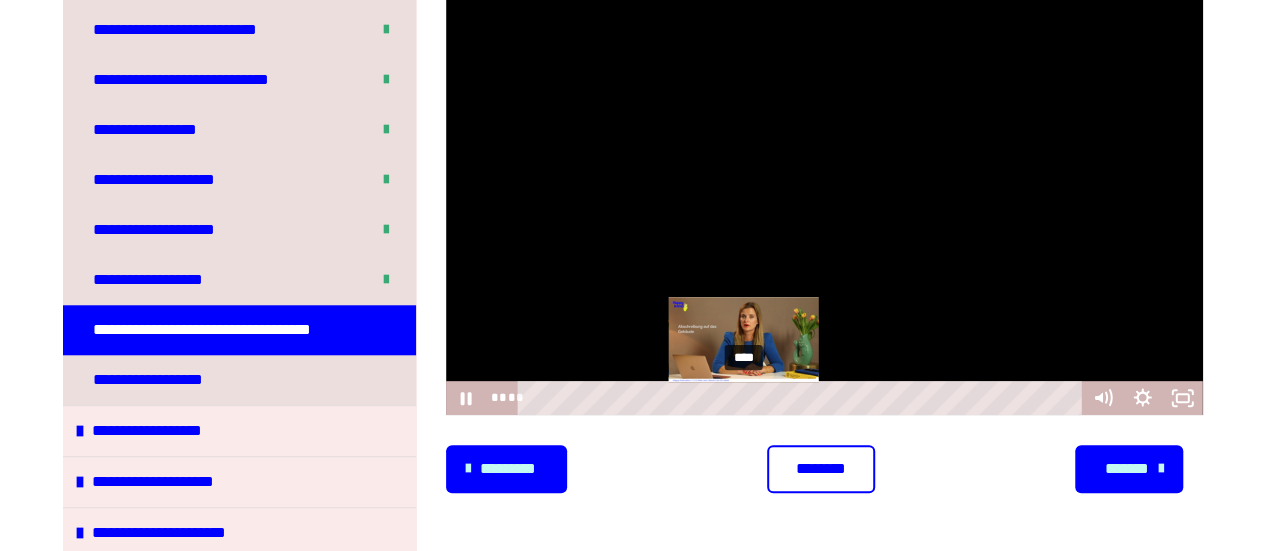 click on "****" at bounding box center (802, 398) 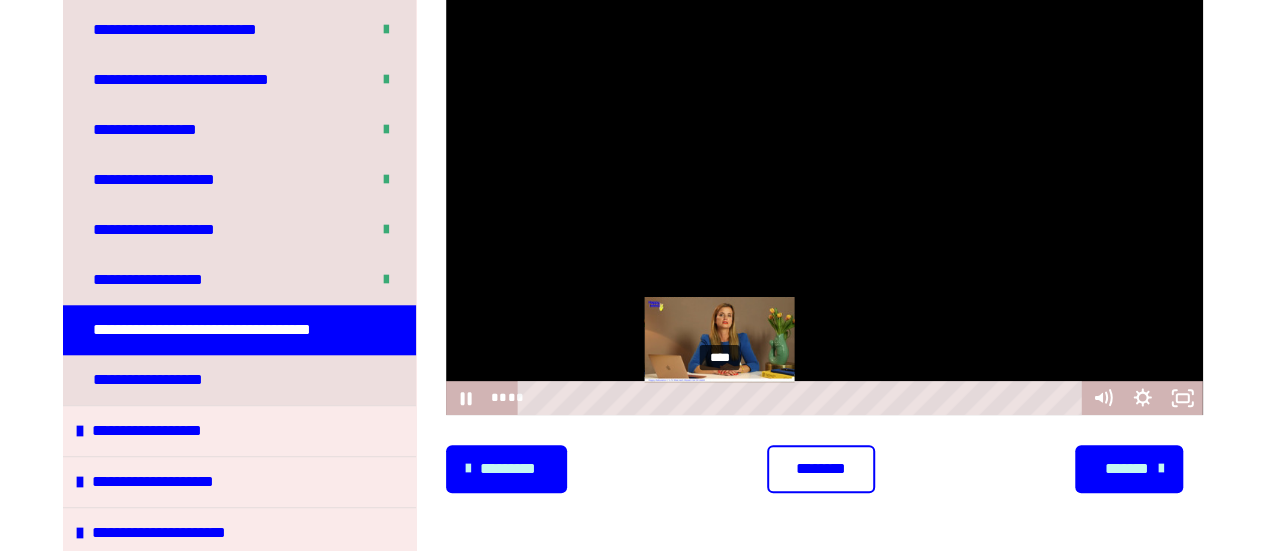 click on "****" at bounding box center [802, 398] 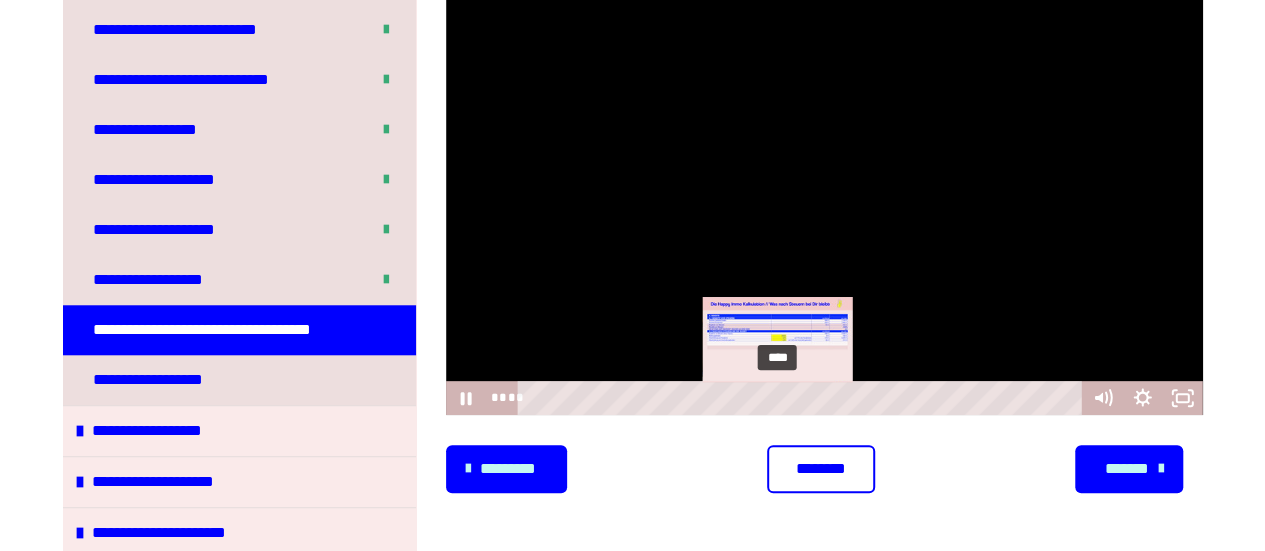 click on "****" at bounding box center (802, 398) 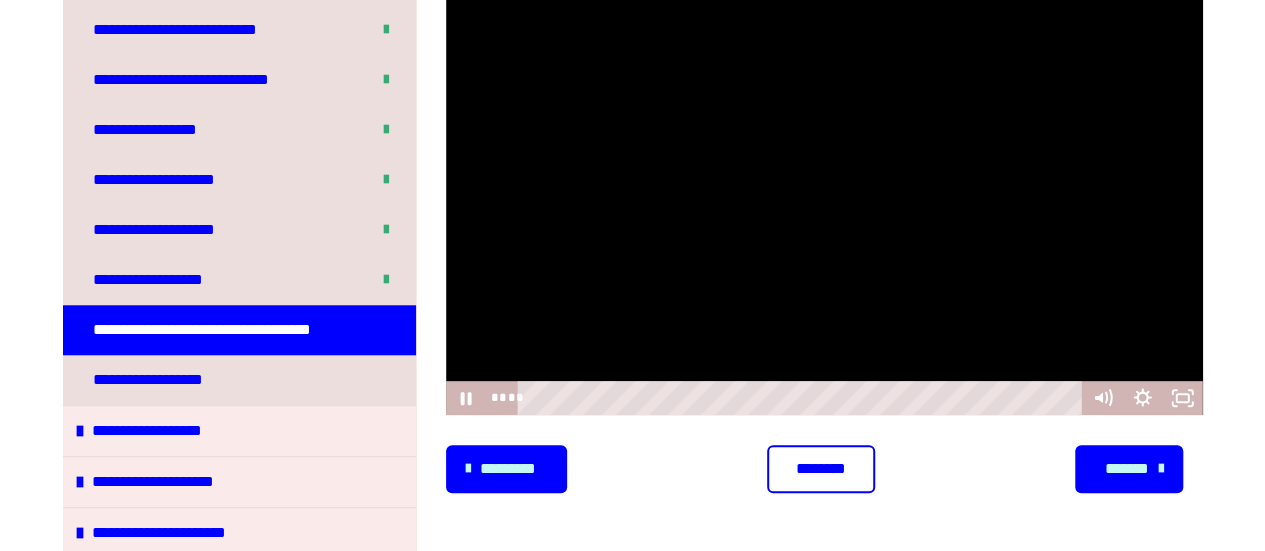 click at bounding box center [824, 203] 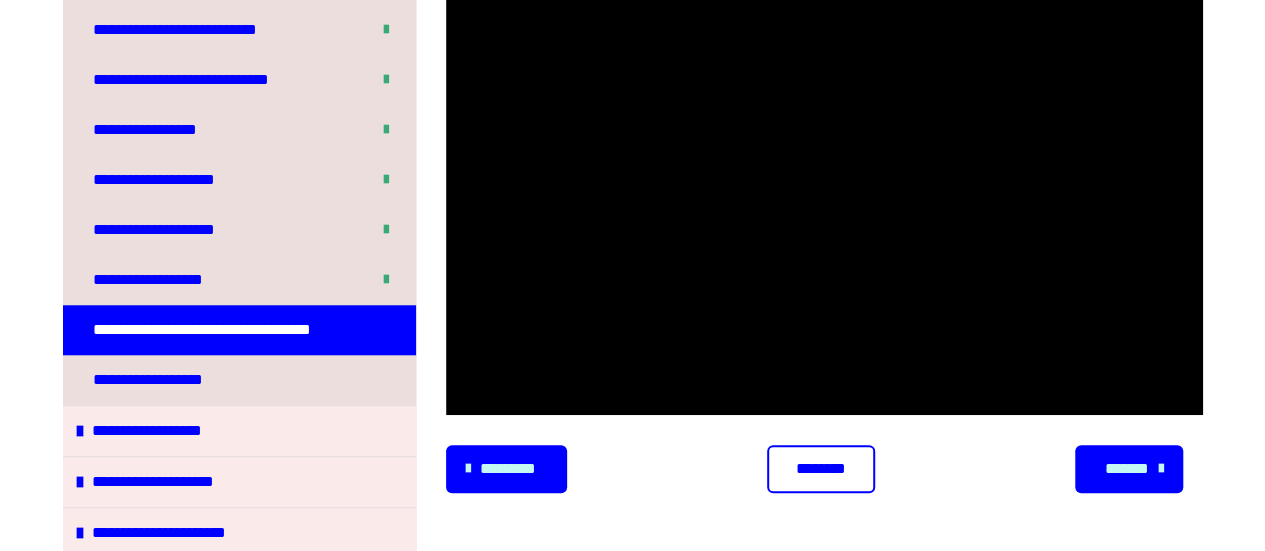 click at bounding box center [824, 203] 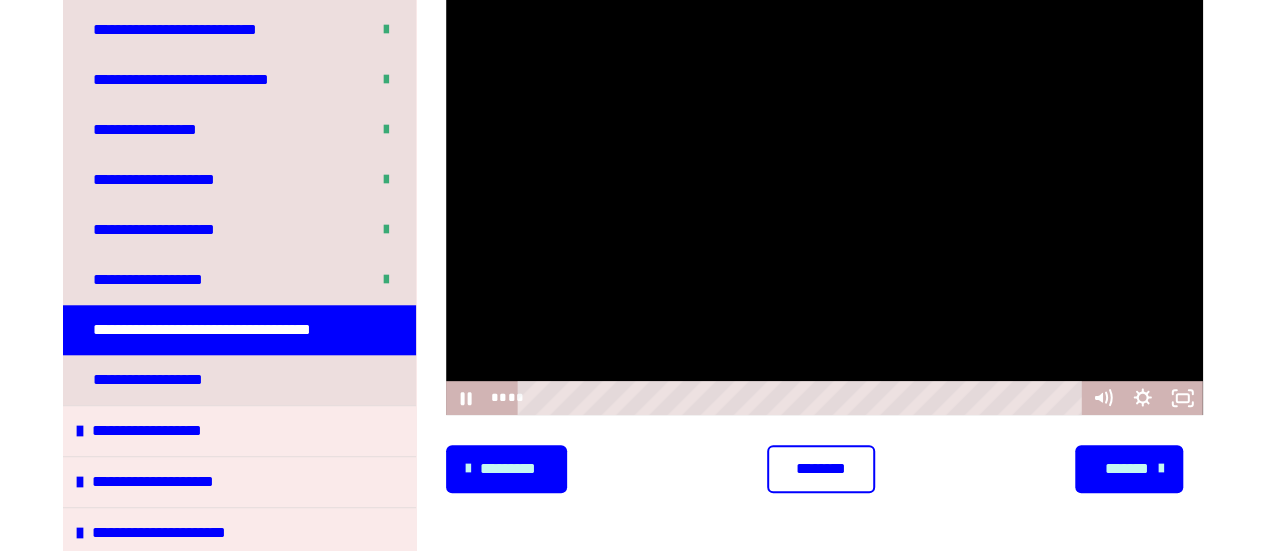 click at bounding box center [824, 203] 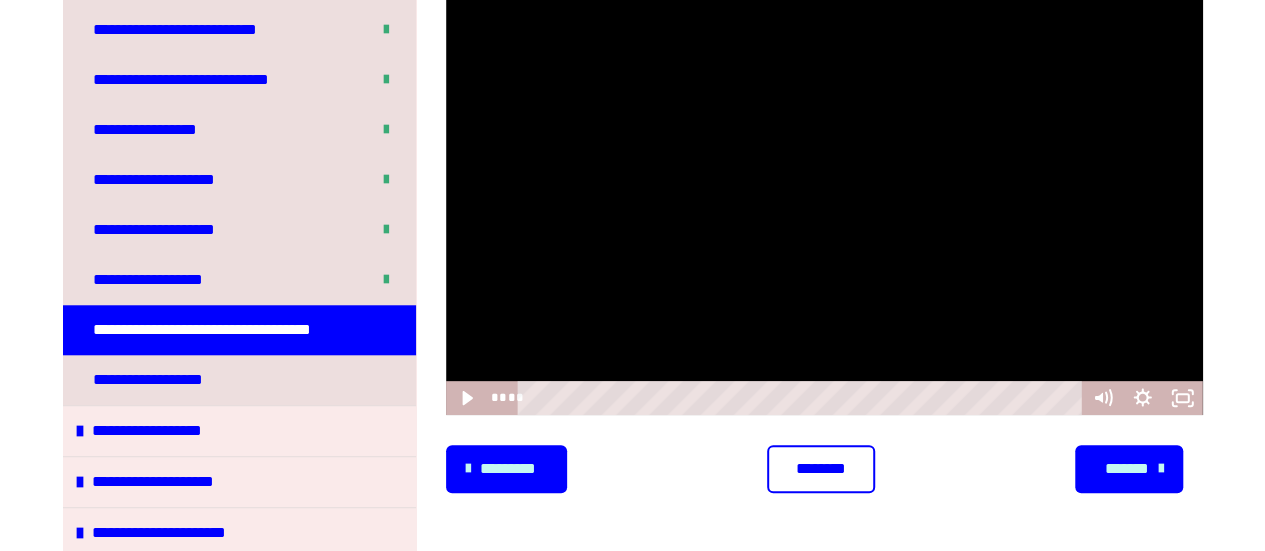 click at bounding box center [824, 203] 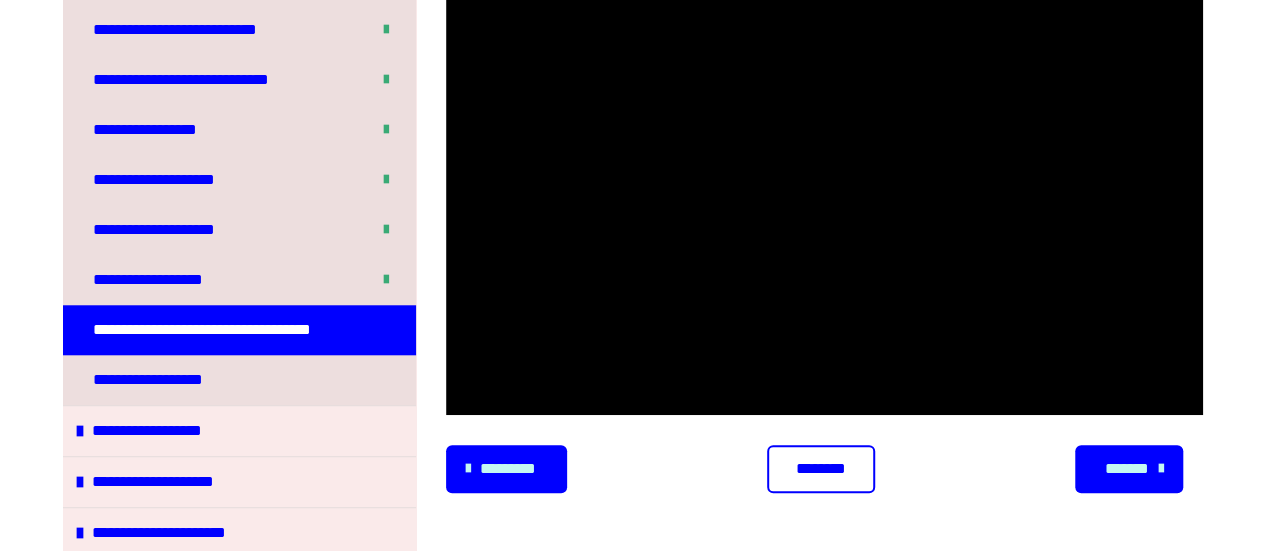 click at bounding box center [824, 203] 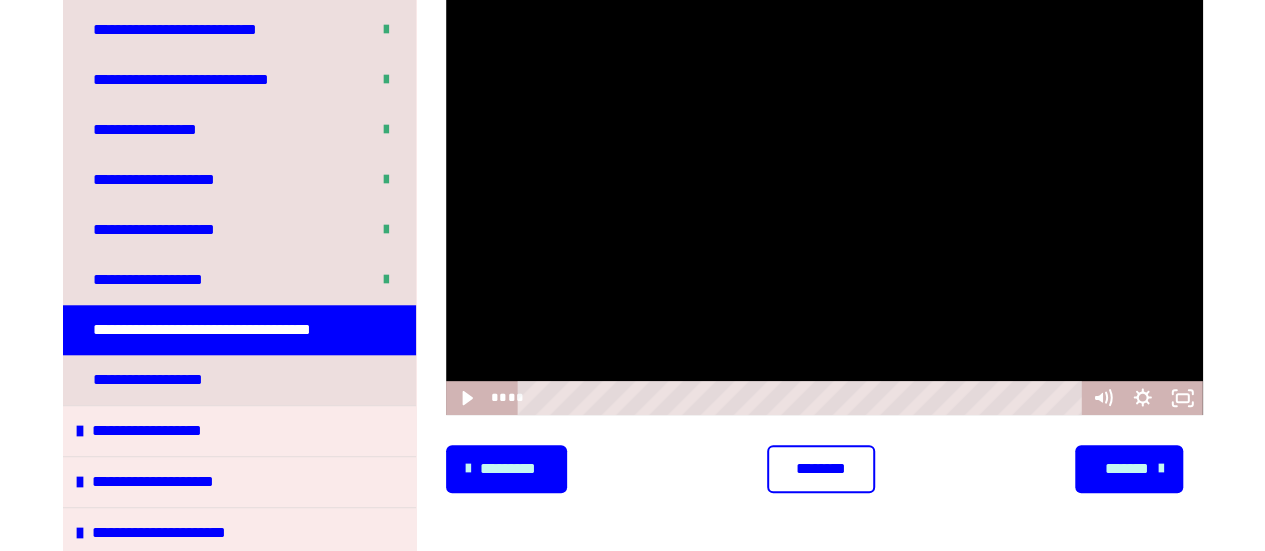 click at bounding box center [824, 203] 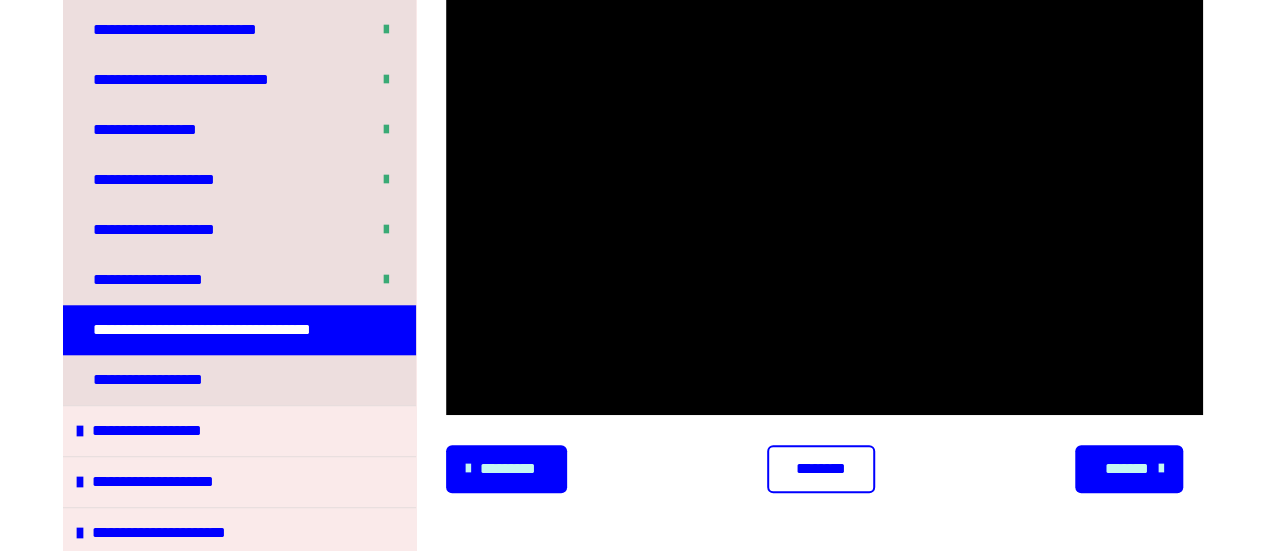click on "********" at bounding box center [821, 469] 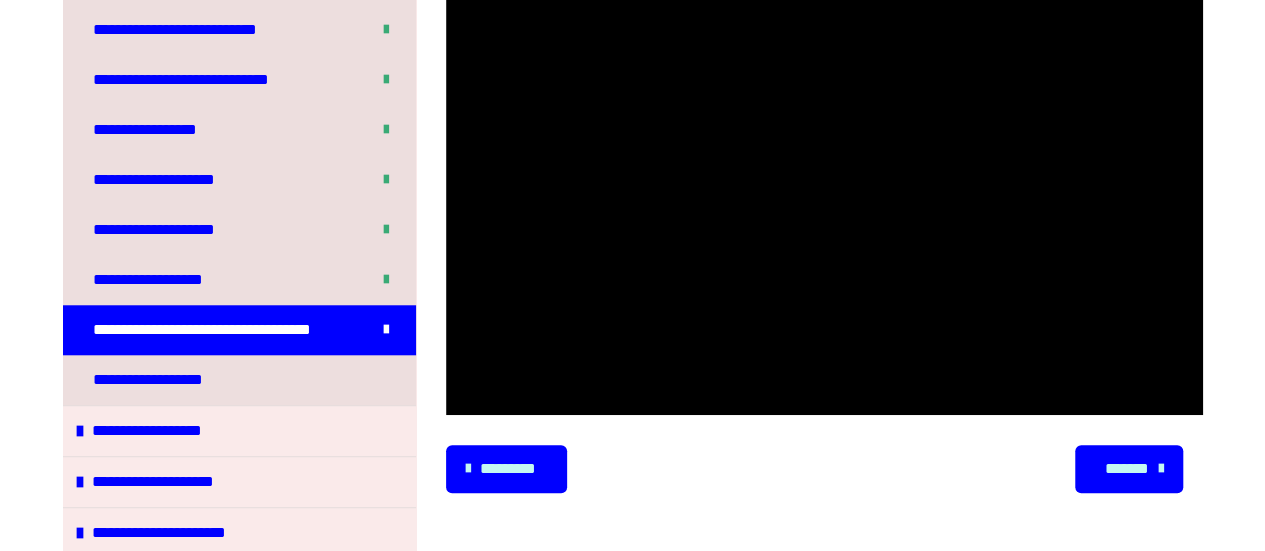 click on "*******" at bounding box center (1126, 469) 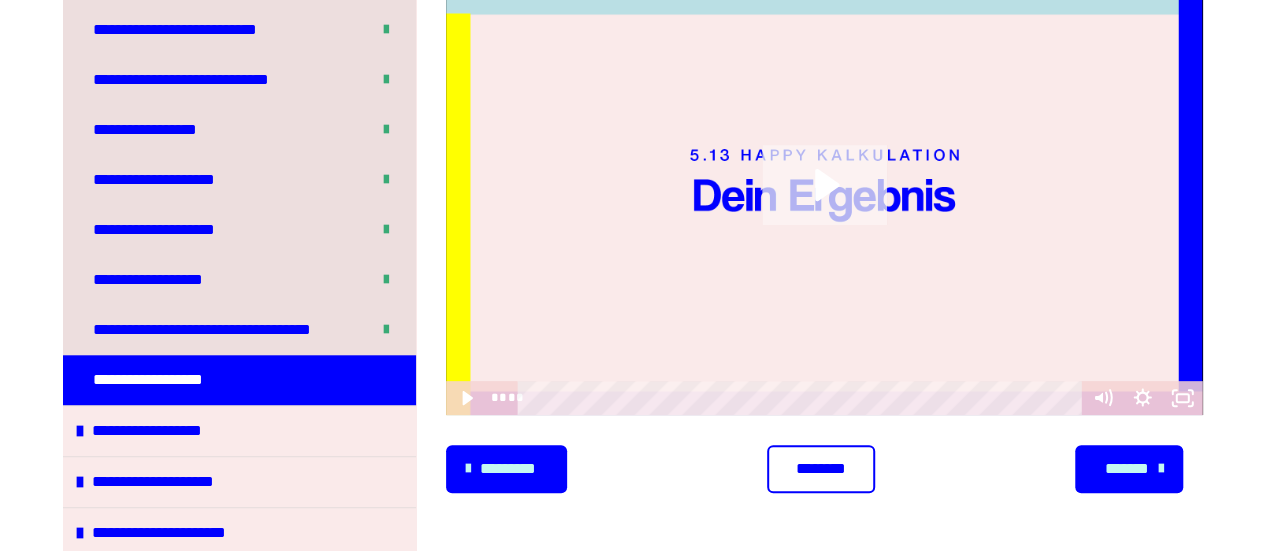 click 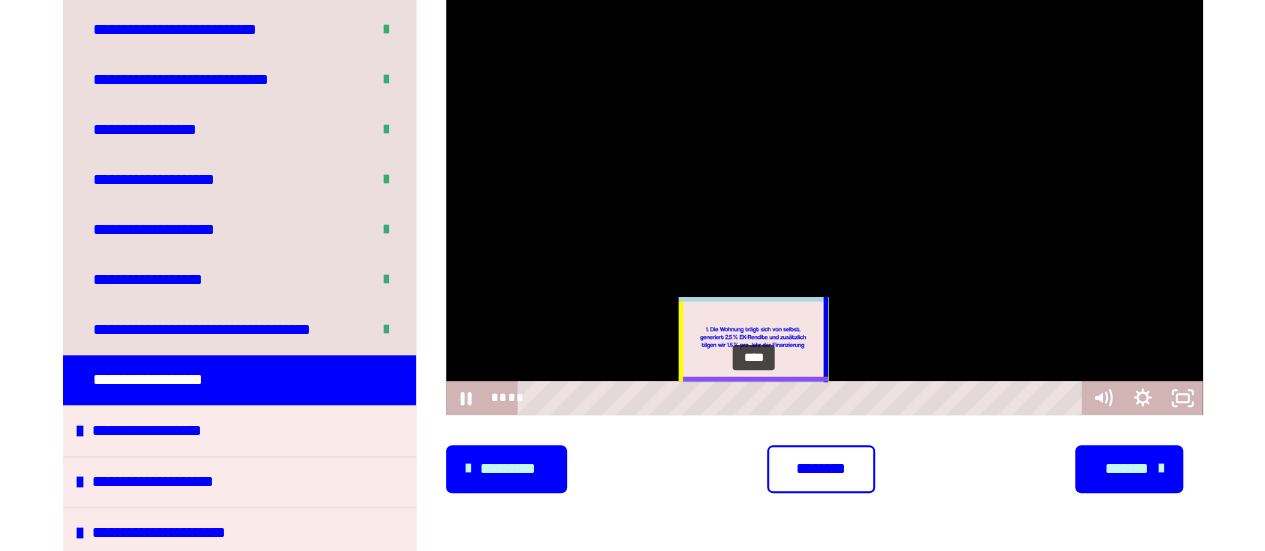click on "****" at bounding box center [802, 398] 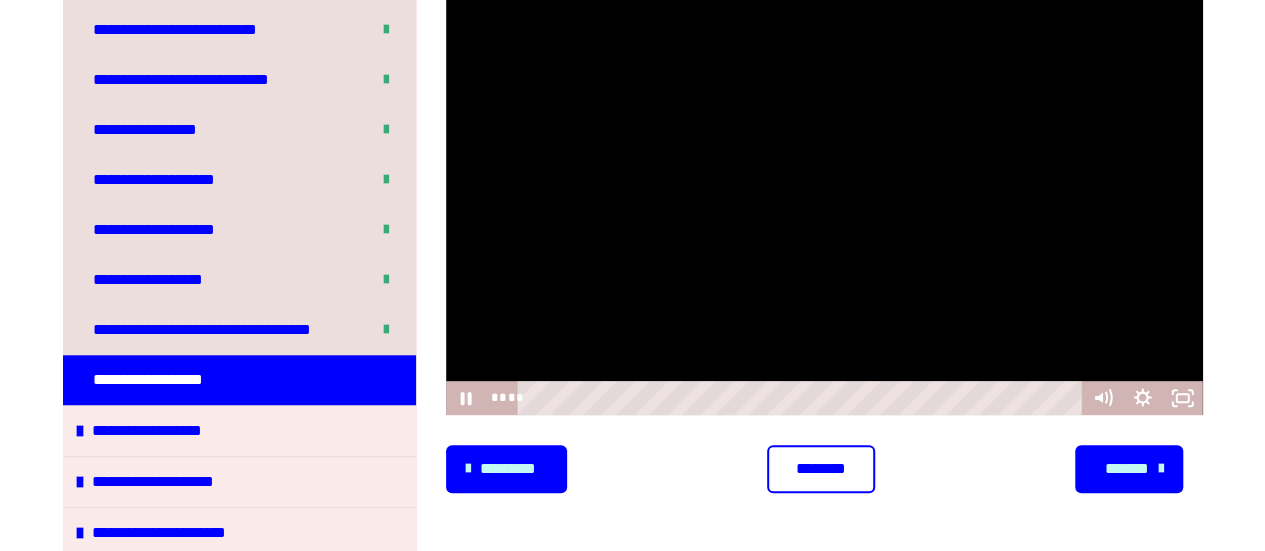 click at bounding box center [824, 203] 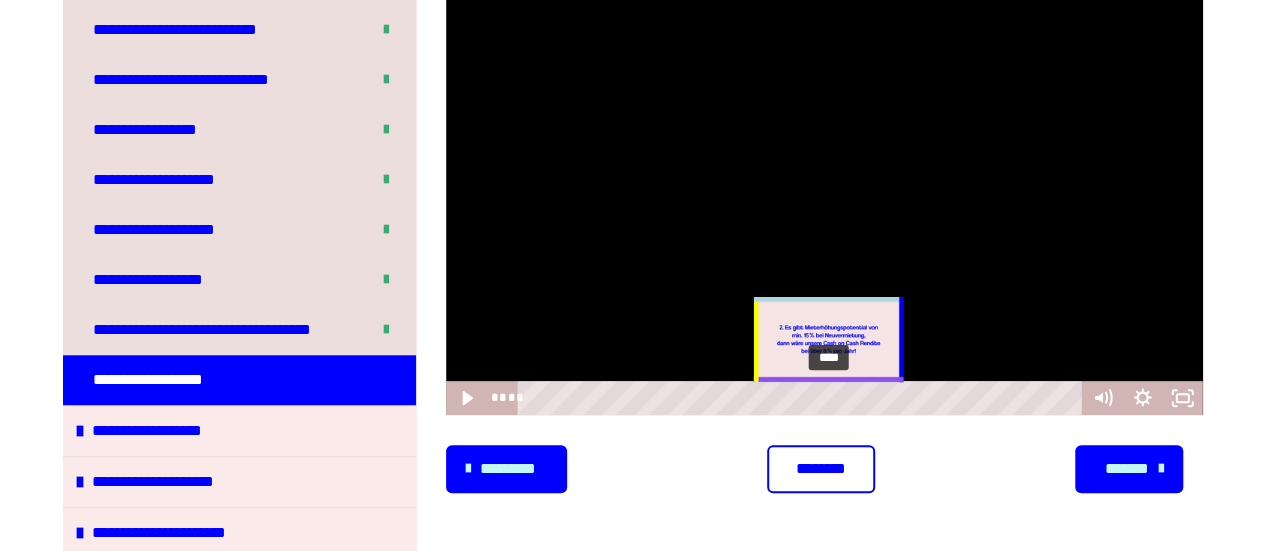 click on "****" at bounding box center [802, 398] 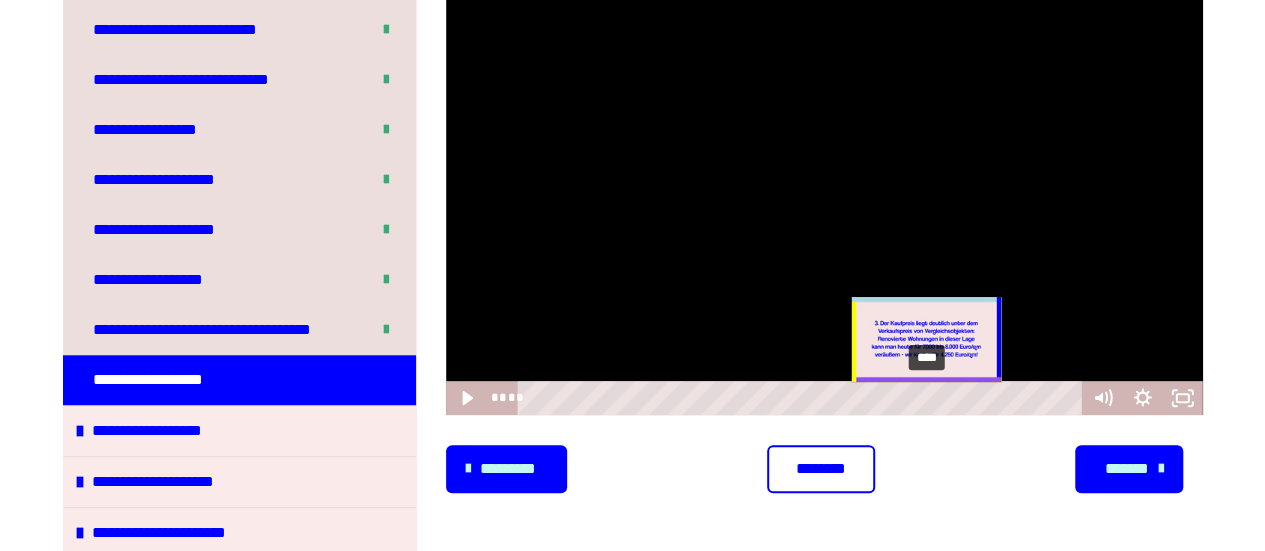 click on "****" at bounding box center (802, 398) 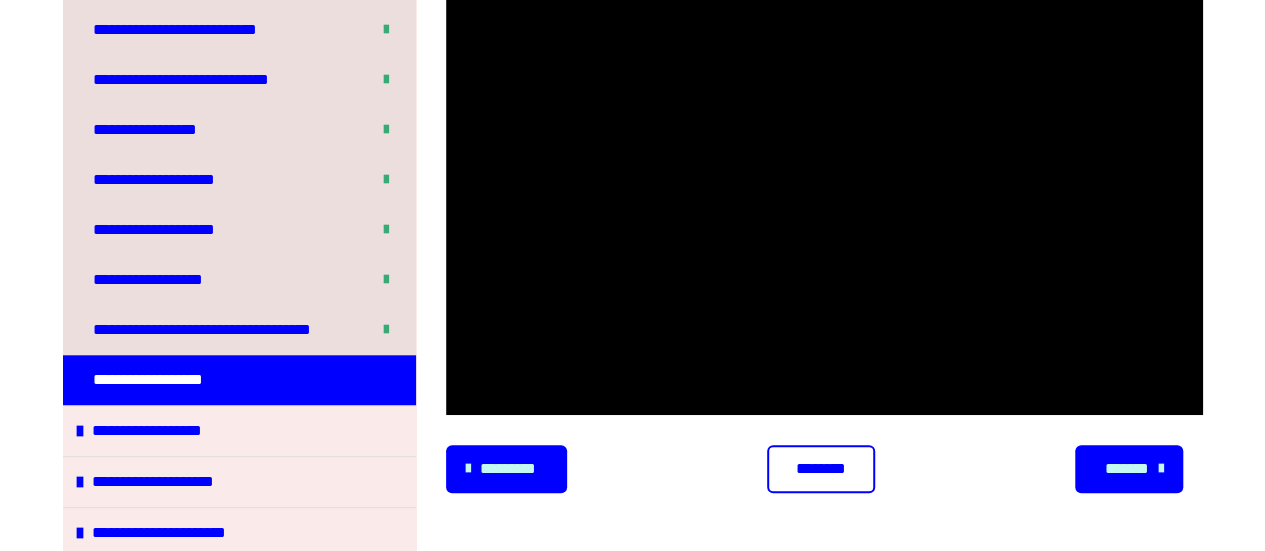 click on "********" at bounding box center [821, 469] 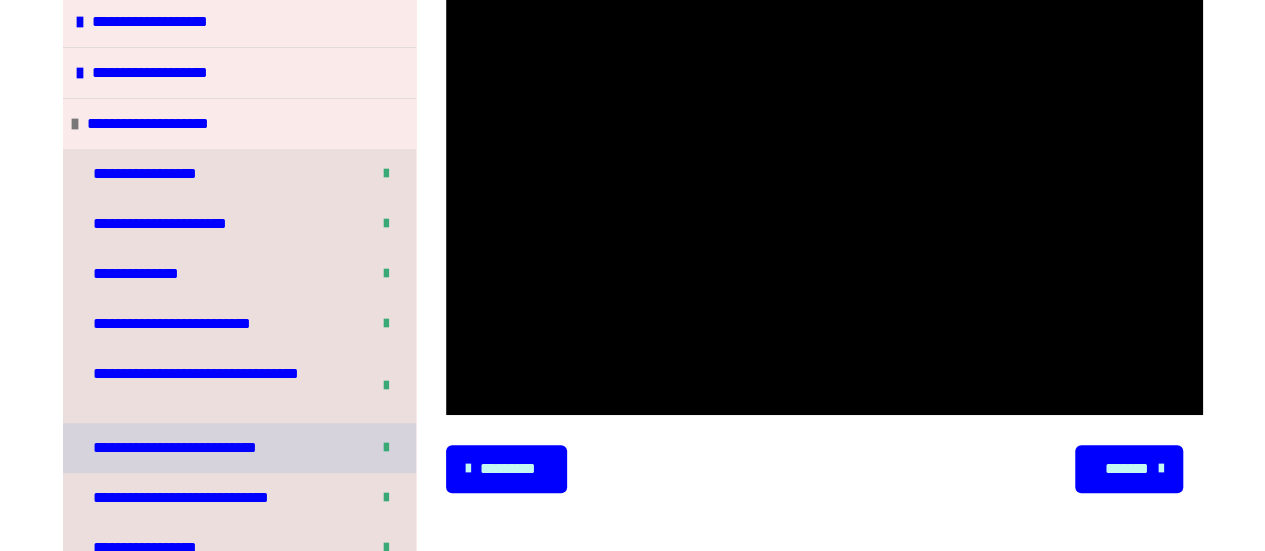 scroll, scrollTop: 282, scrollLeft: 0, axis: vertical 